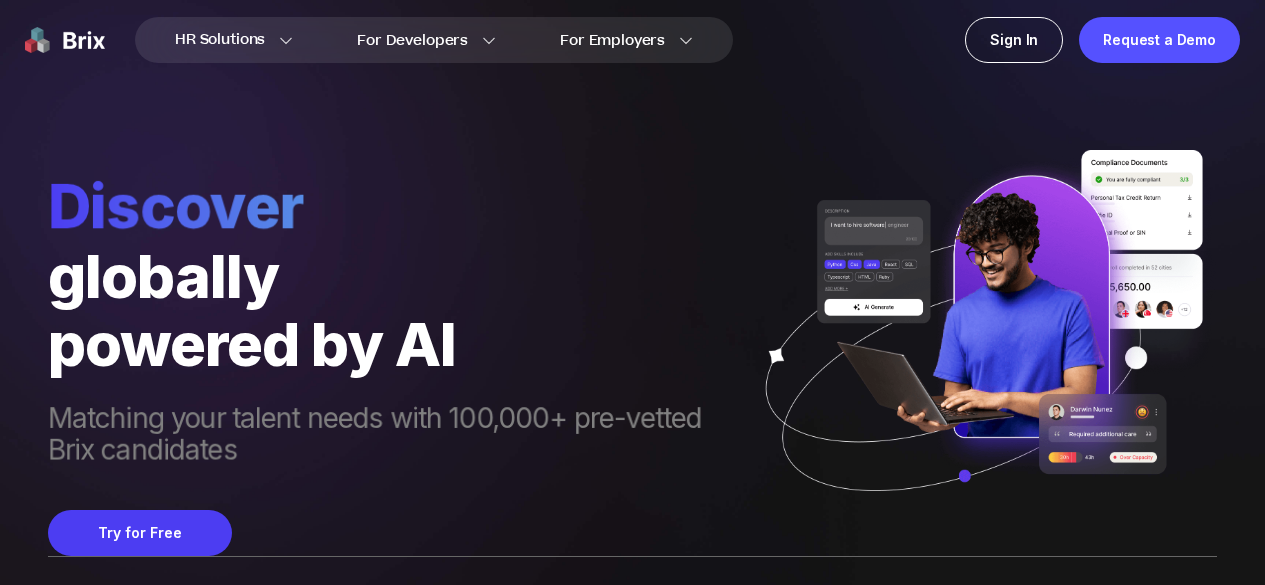 scroll, scrollTop: 0, scrollLeft: 0, axis: both 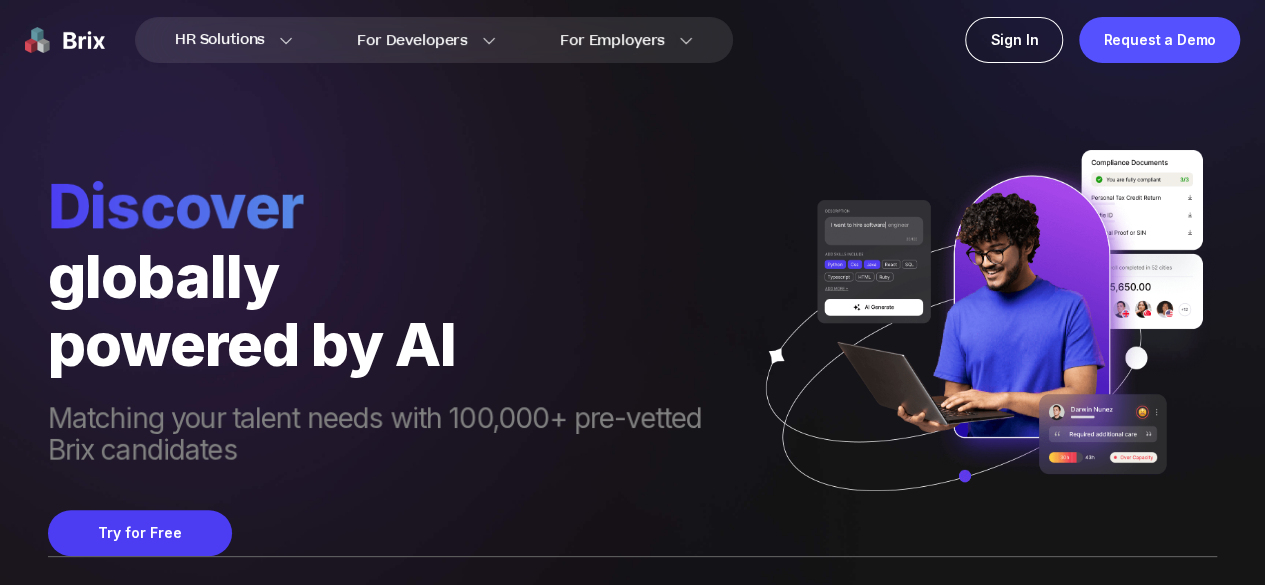 click at bounding box center (65, 40) 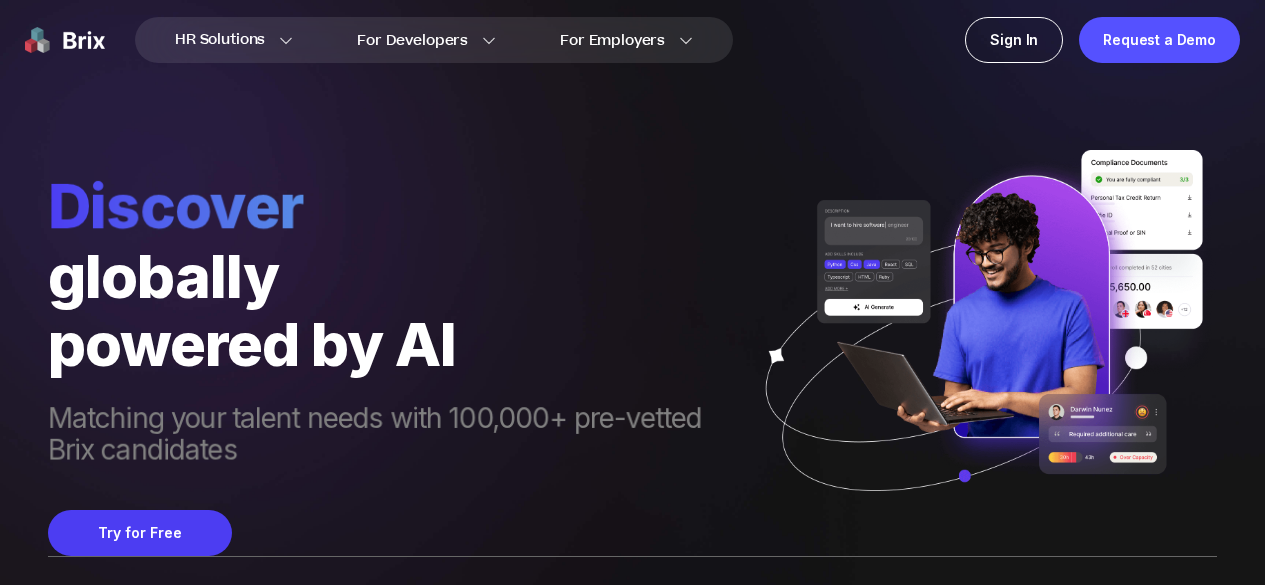 scroll, scrollTop: 0, scrollLeft: 0, axis: both 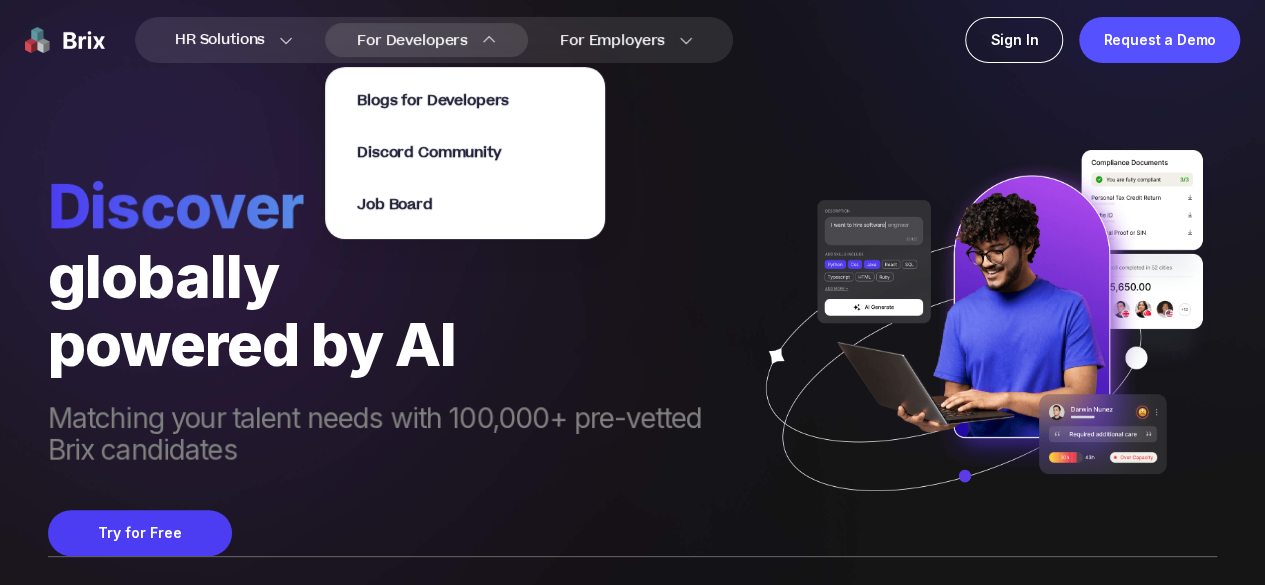 click on "For Developers Blogs for Developers Discord Community Job Board" at bounding box center (426, 40) 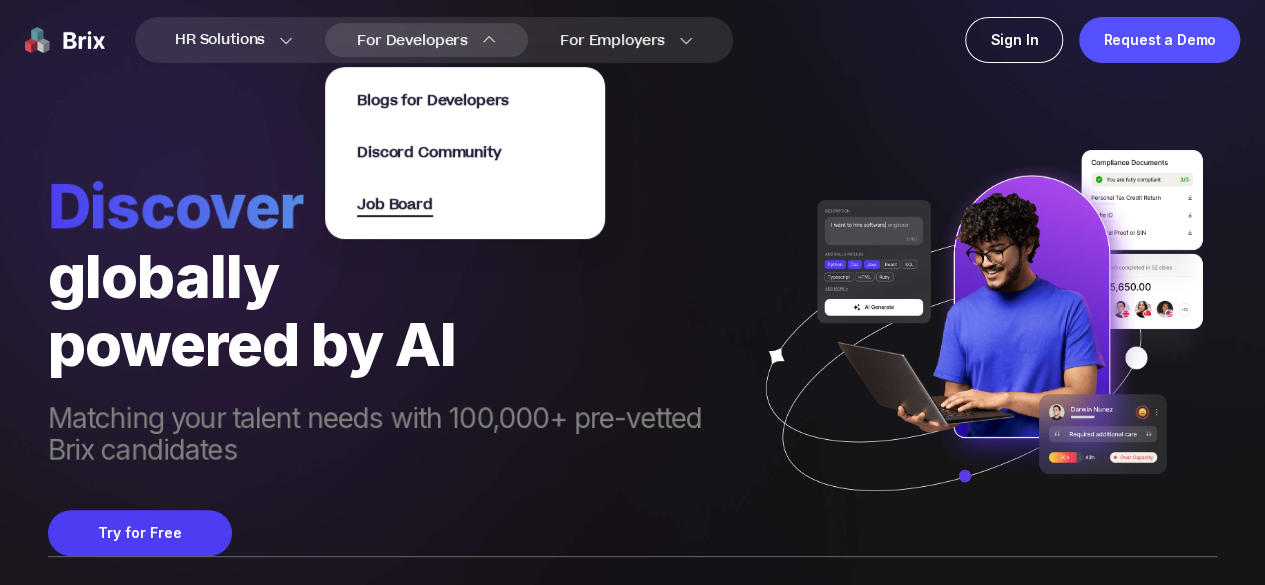click on "Job Board" at bounding box center (395, 205) 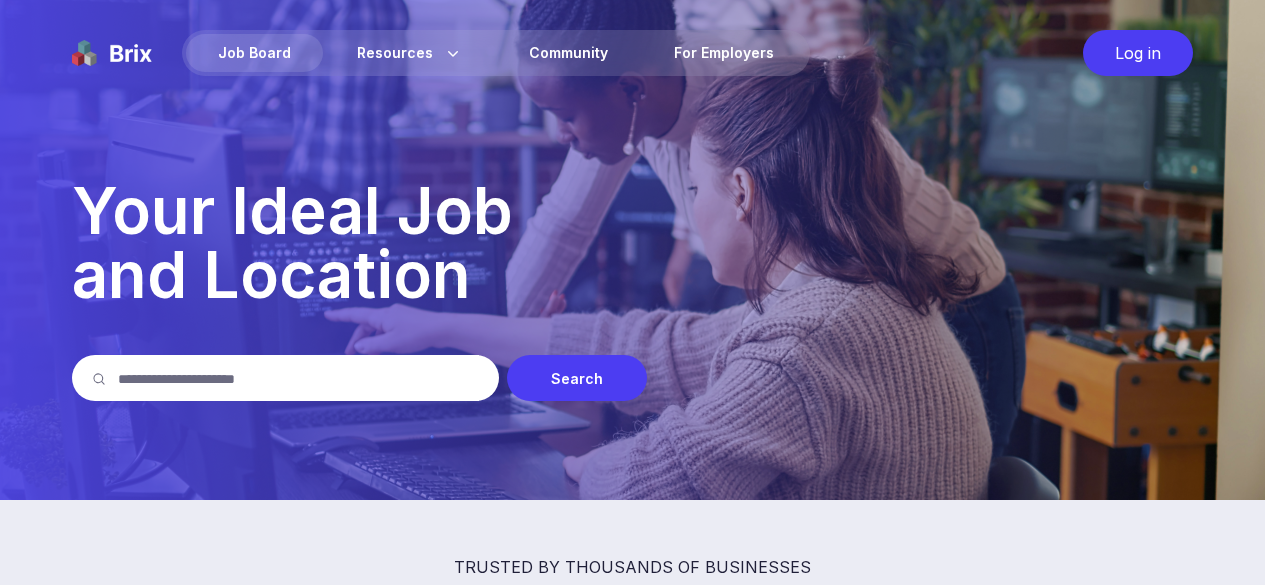 scroll, scrollTop: 0, scrollLeft: 0, axis: both 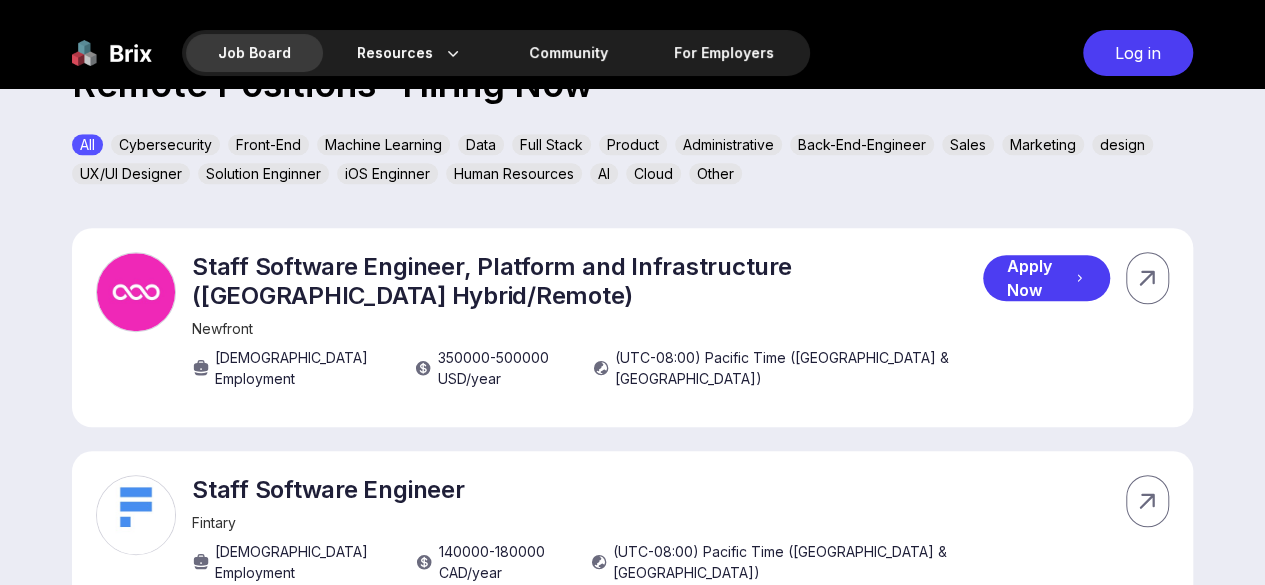 click on "Staff Software Engineer, Platform and Infrastructure (San Francisco Hybrid/Remote)" at bounding box center [587, 281] 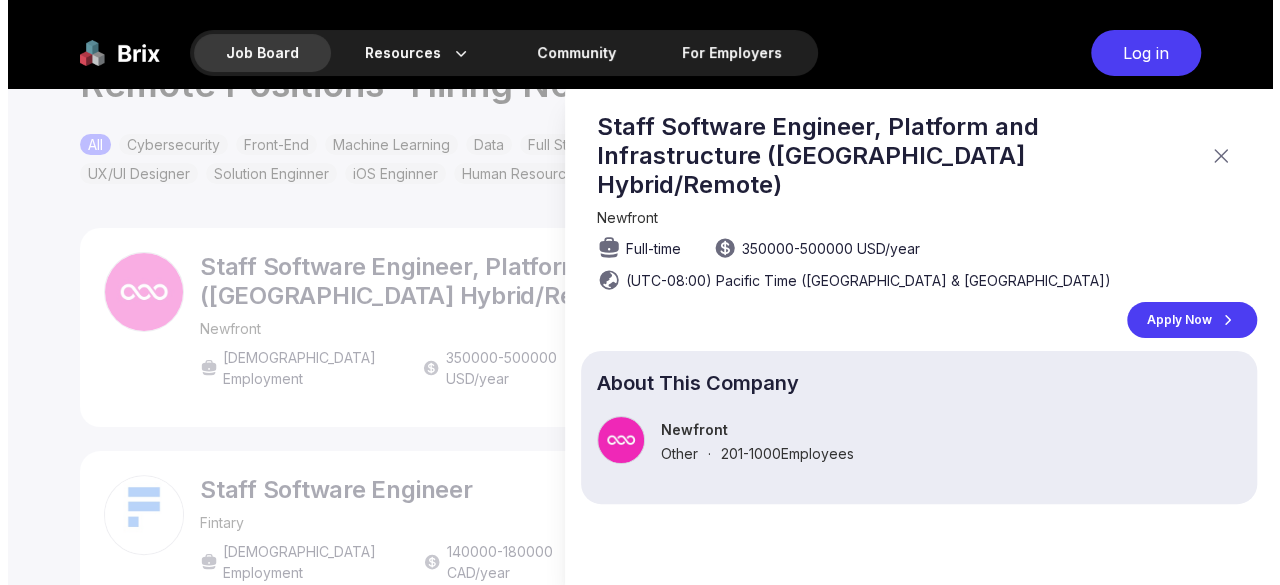 scroll, scrollTop: 0, scrollLeft: 0, axis: both 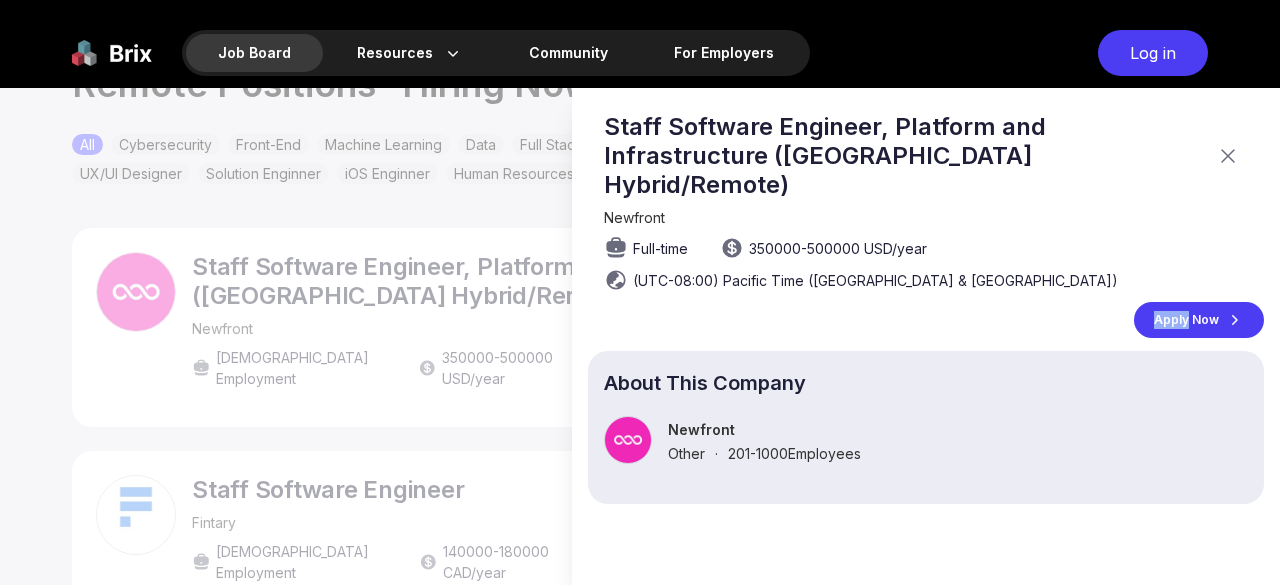 click on "Staff Software Engineer, Platform and Infrastructure (San Francisco Hybrid/Remote) Newfront Full-time 350000  -  500000   USD /year (UTC-08:00) Pacific Time (US & Canada) Apply Now" at bounding box center (926, 225) 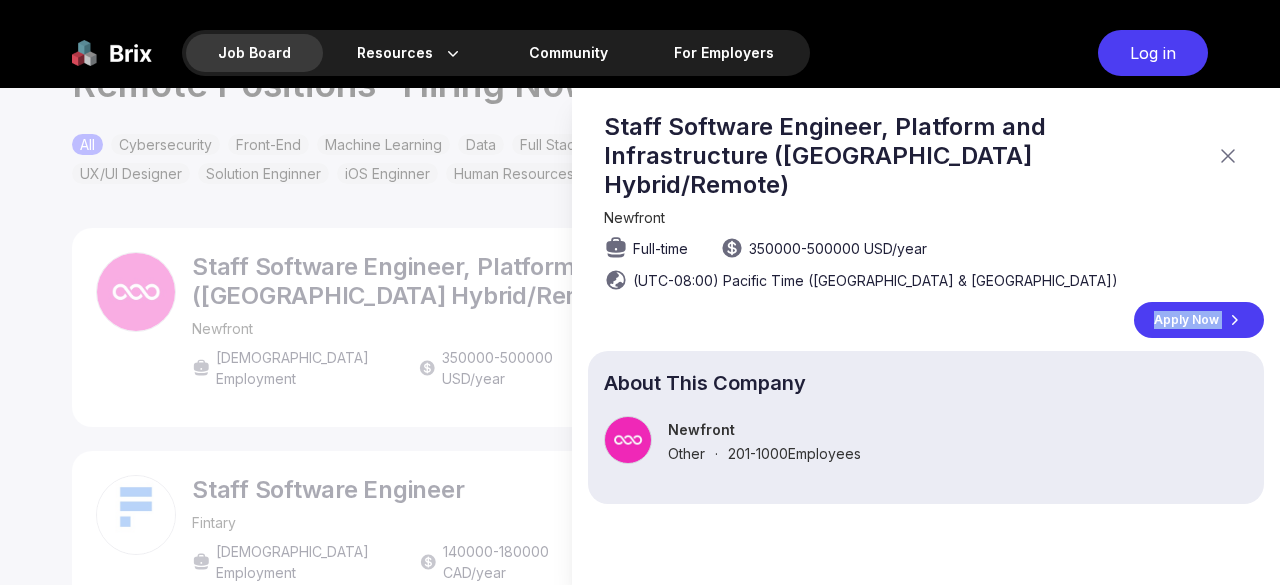 click on "Staff Software Engineer, Platform and Infrastructure (San Francisco Hybrid/Remote) Newfront Full-time 350000  -  500000   USD /year (UTC-08:00) Pacific Time (US & Canada) Apply Now" at bounding box center [926, 225] 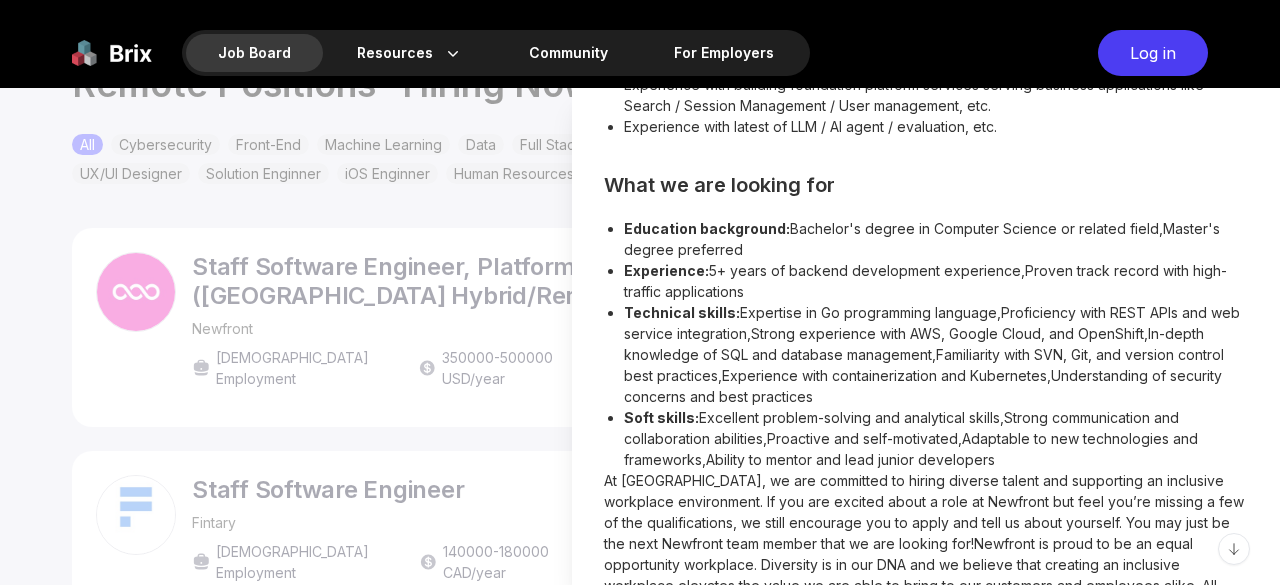 scroll, scrollTop: 1800, scrollLeft: 0, axis: vertical 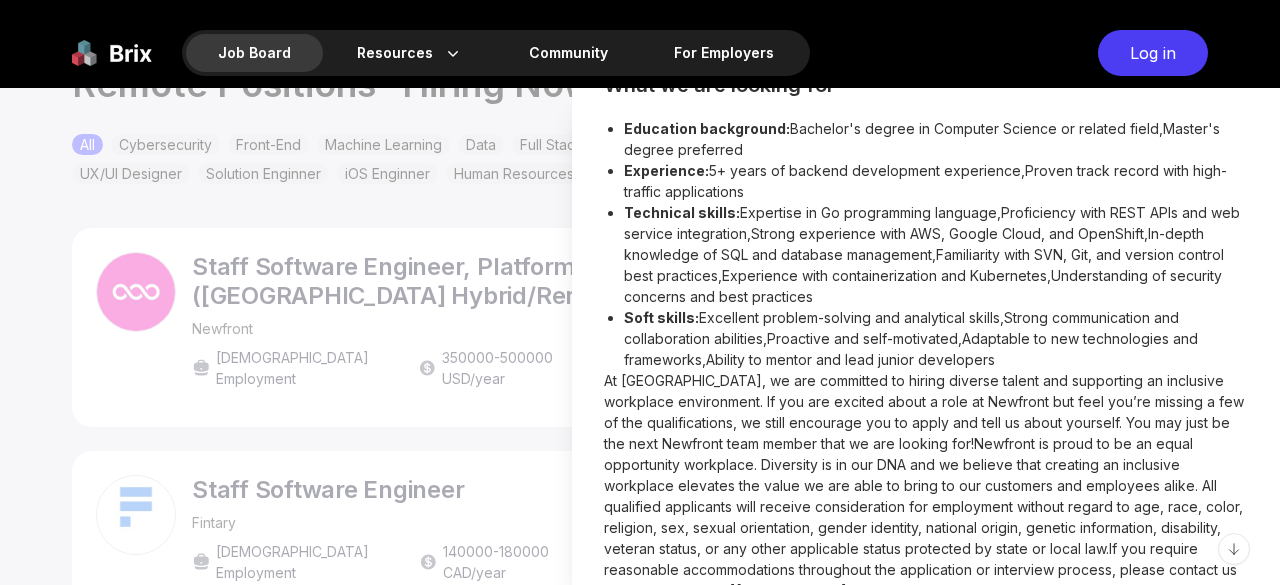 drag, startPoint x: 738, startPoint y: 266, endPoint x: 828, endPoint y: 355, distance: 126.57409 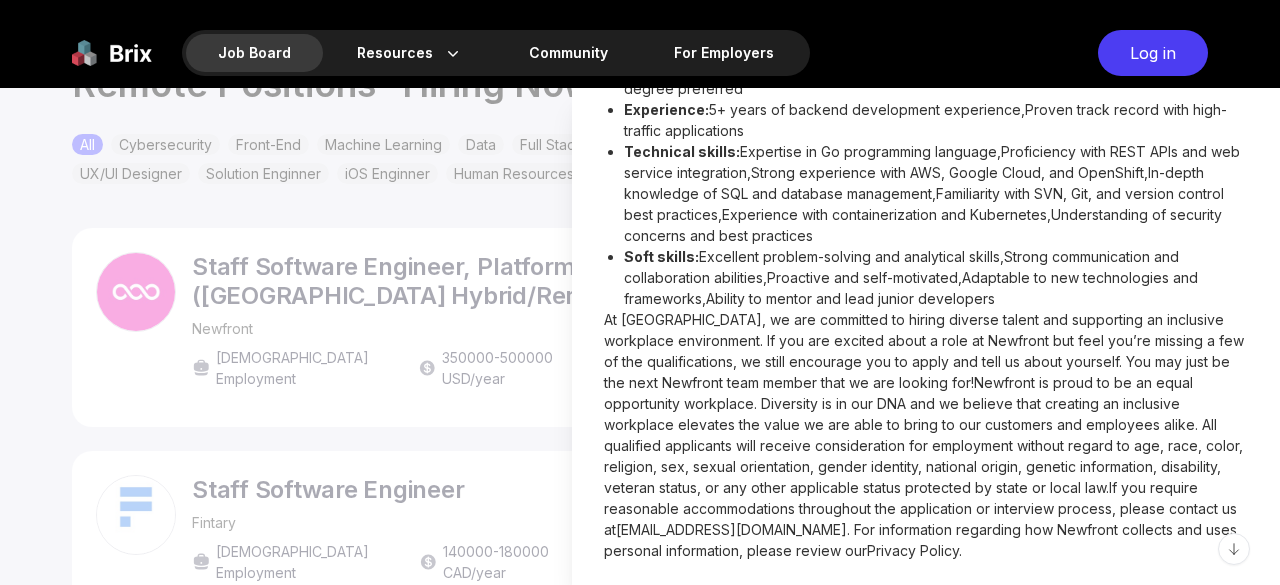 scroll, scrollTop: 1916, scrollLeft: 0, axis: vertical 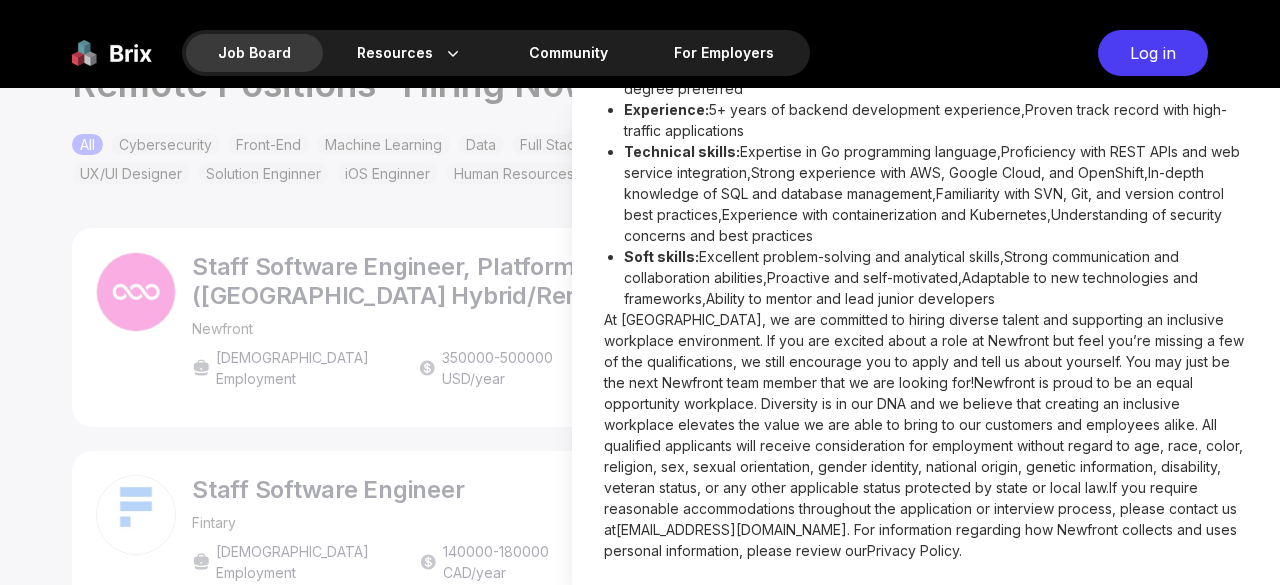 drag, startPoint x: 698, startPoint y: 259, endPoint x: 1004, endPoint y: 289, distance: 307.46707 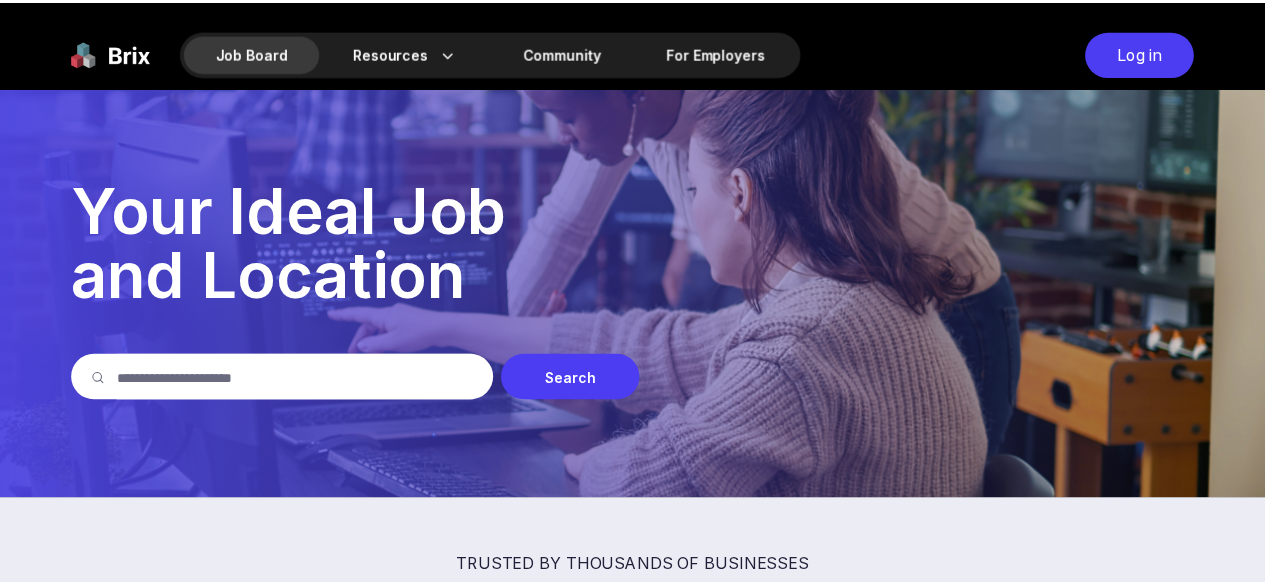 scroll, scrollTop: 700, scrollLeft: 0, axis: vertical 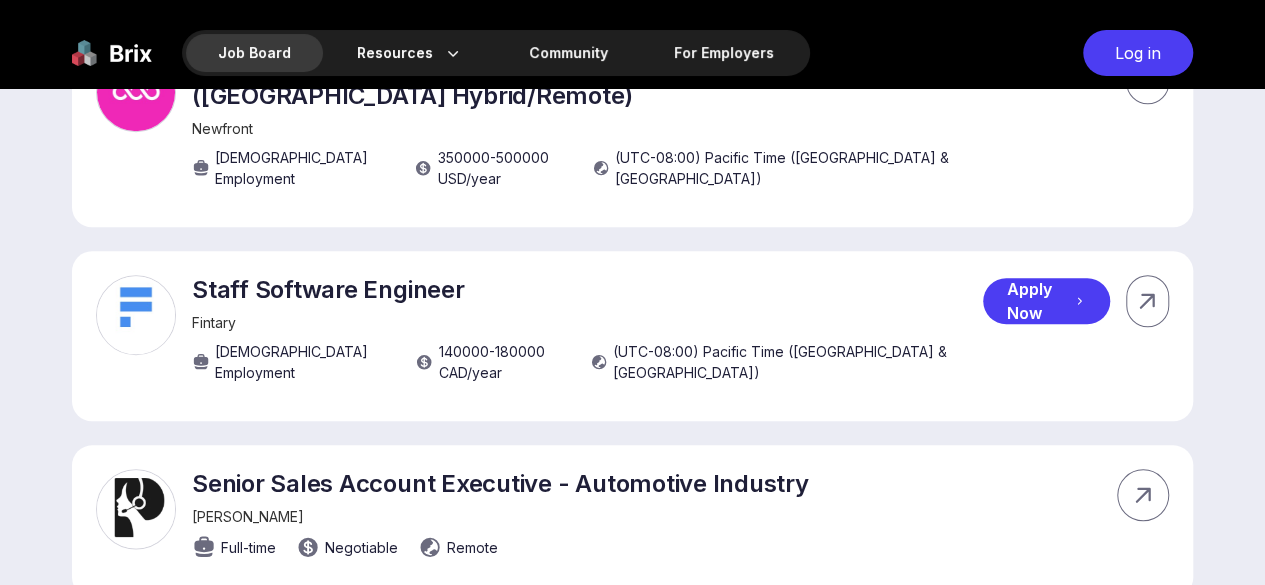 click on "Fintary" at bounding box center [587, 322] 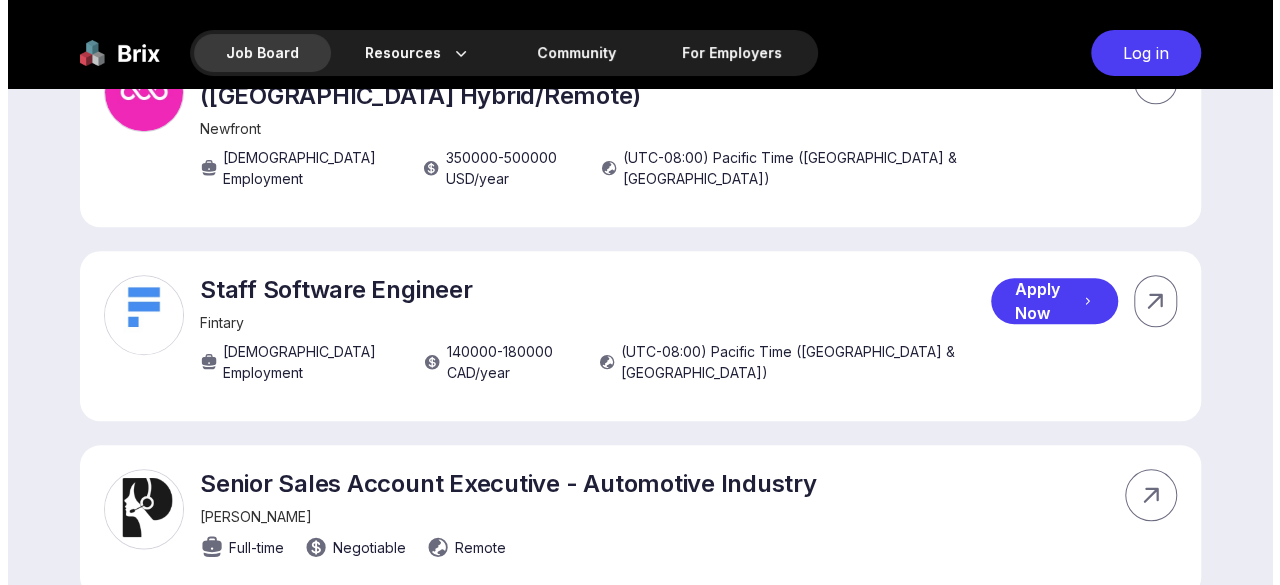 scroll, scrollTop: 0, scrollLeft: 0, axis: both 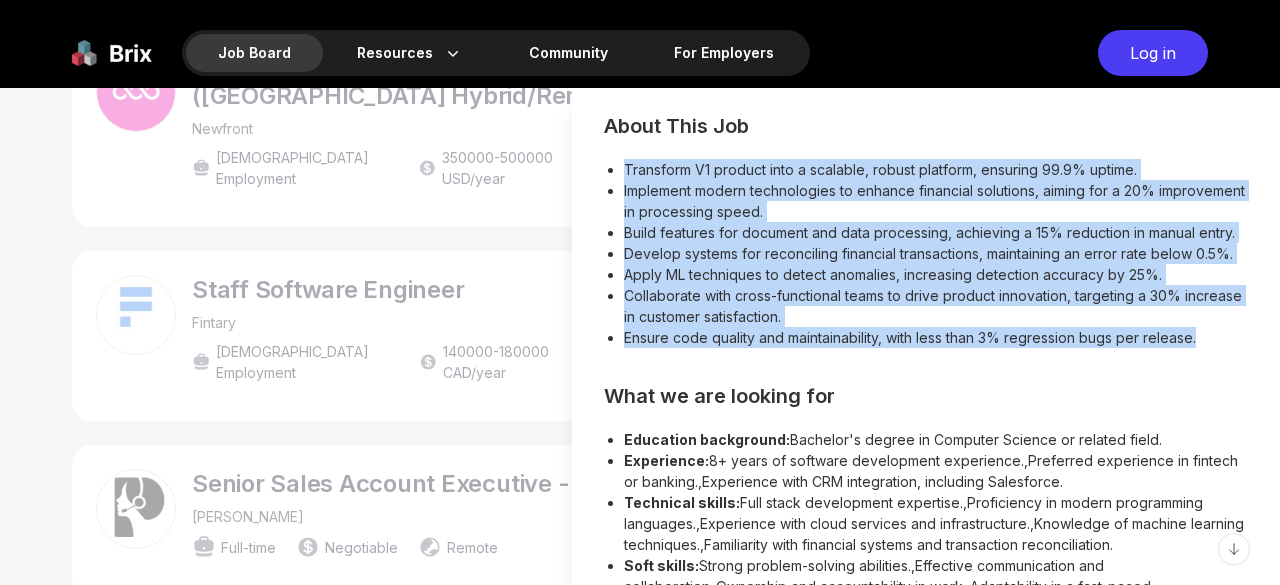 drag, startPoint x: 625, startPoint y: 170, endPoint x: 1238, endPoint y: 386, distance: 649.9423 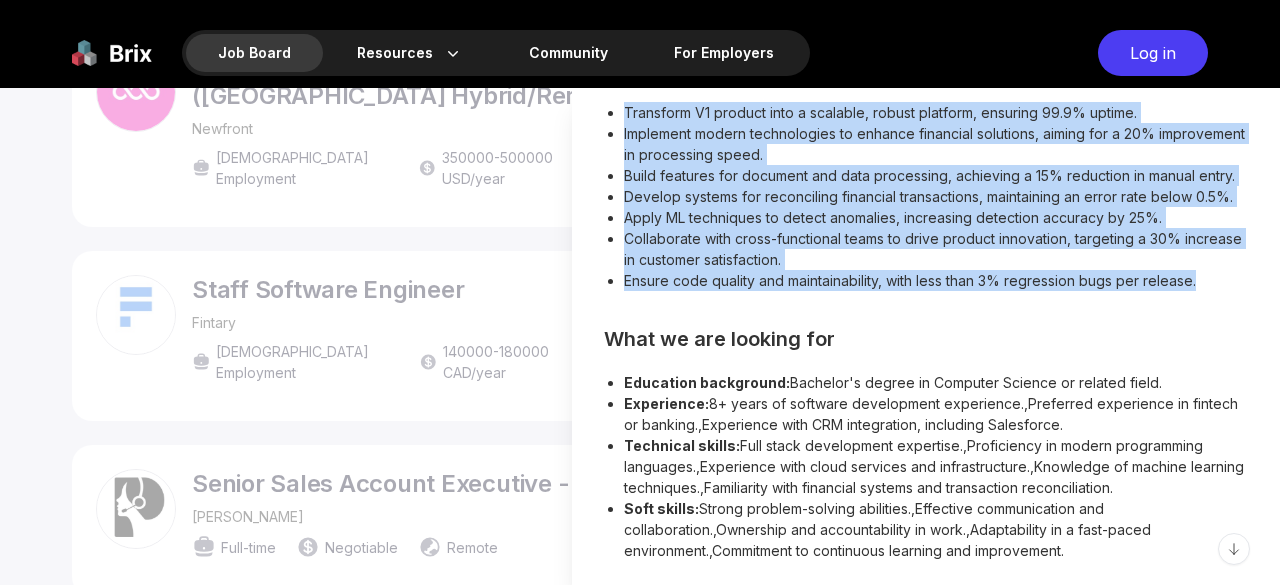 scroll, scrollTop: 498, scrollLeft: 0, axis: vertical 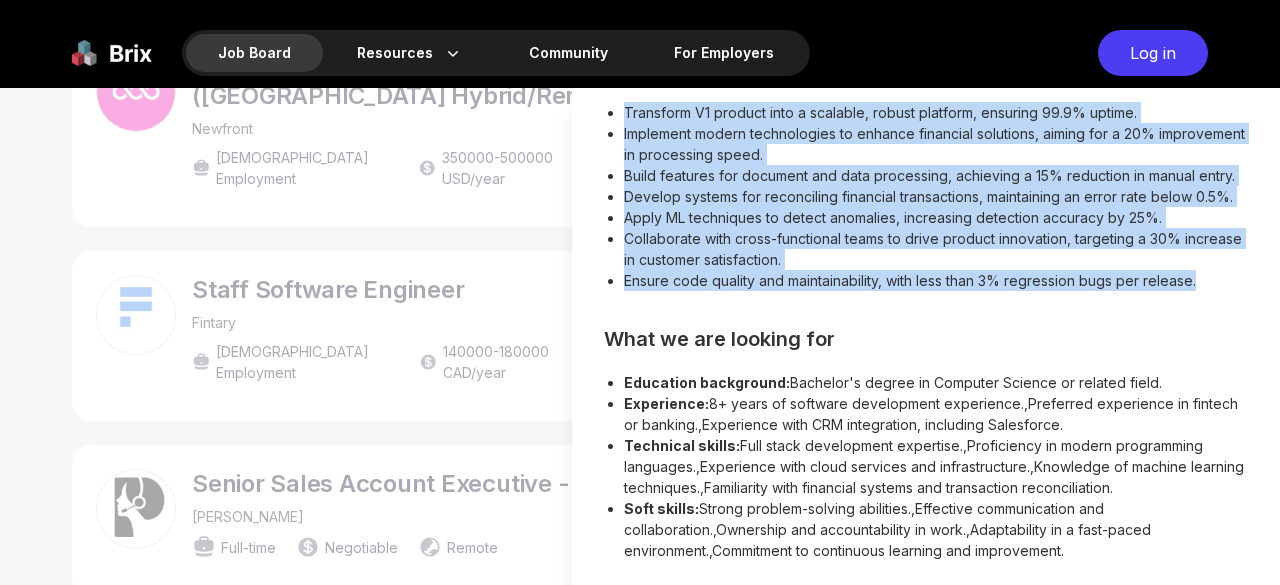drag, startPoint x: 623, startPoint y: 382, endPoint x: 1110, endPoint y: 571, distance: 522.38873 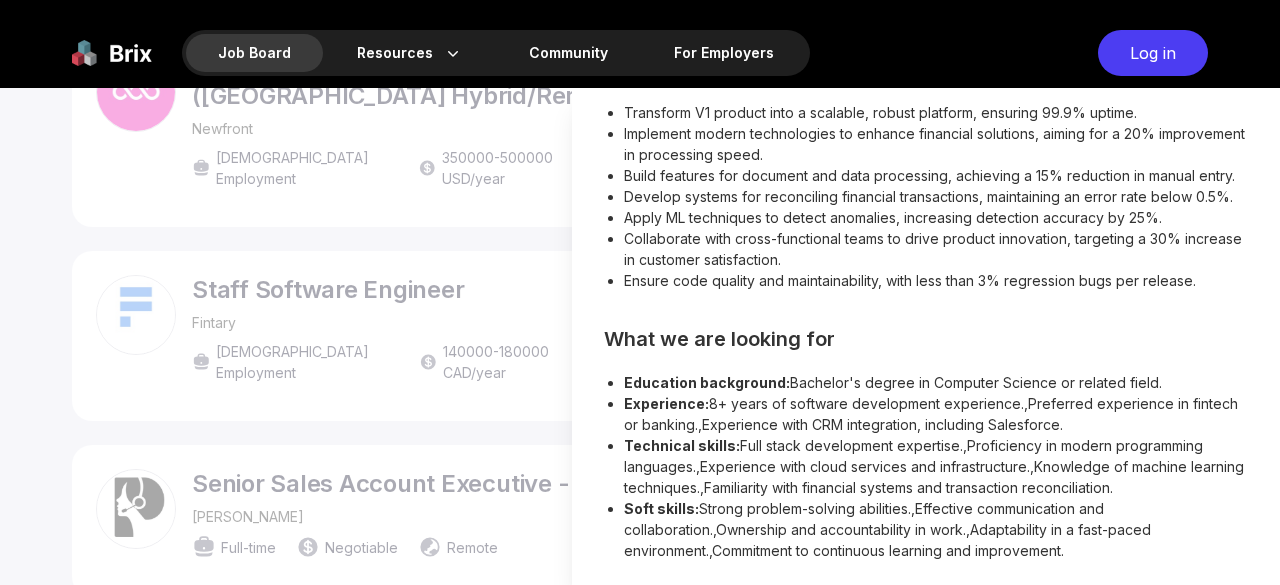 click at bounding box center (640, 336) 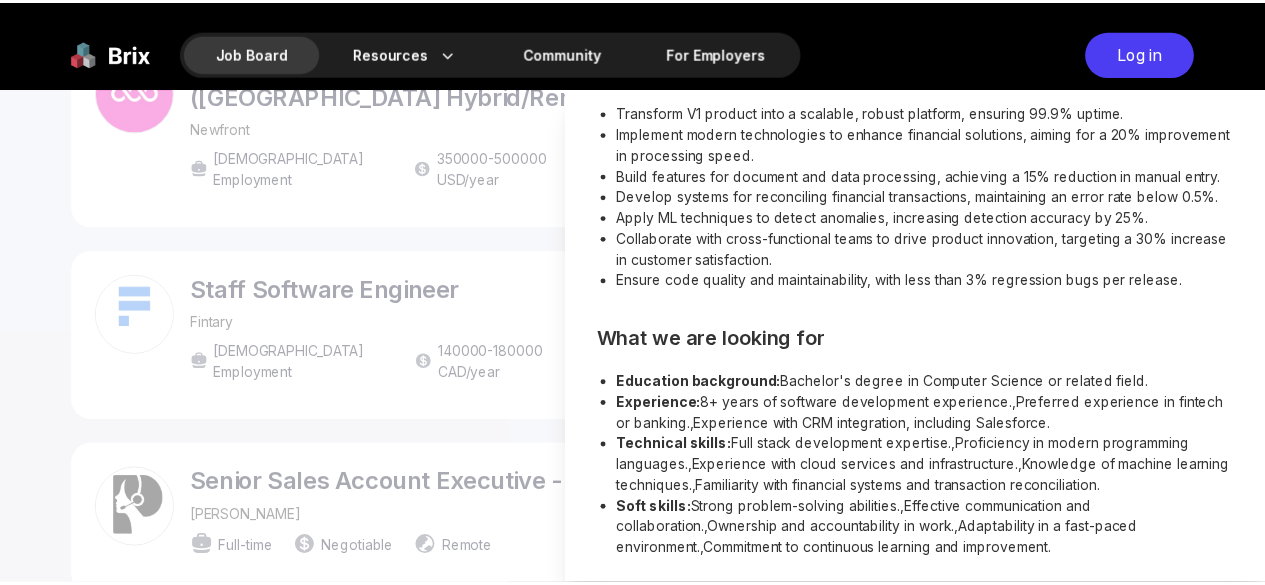 scroll, scrollTop: 900, scrollLeft: 0, axis: vertical 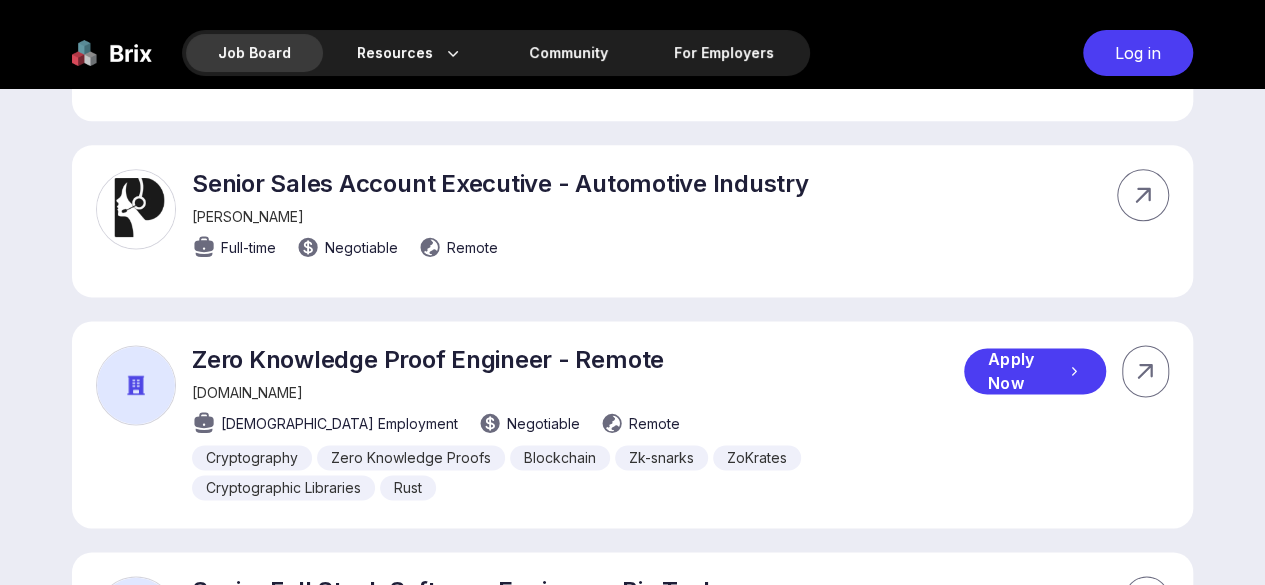 click on "Zero Knowledge Proof Engineer - Remote" at bounding box center (578, 359) 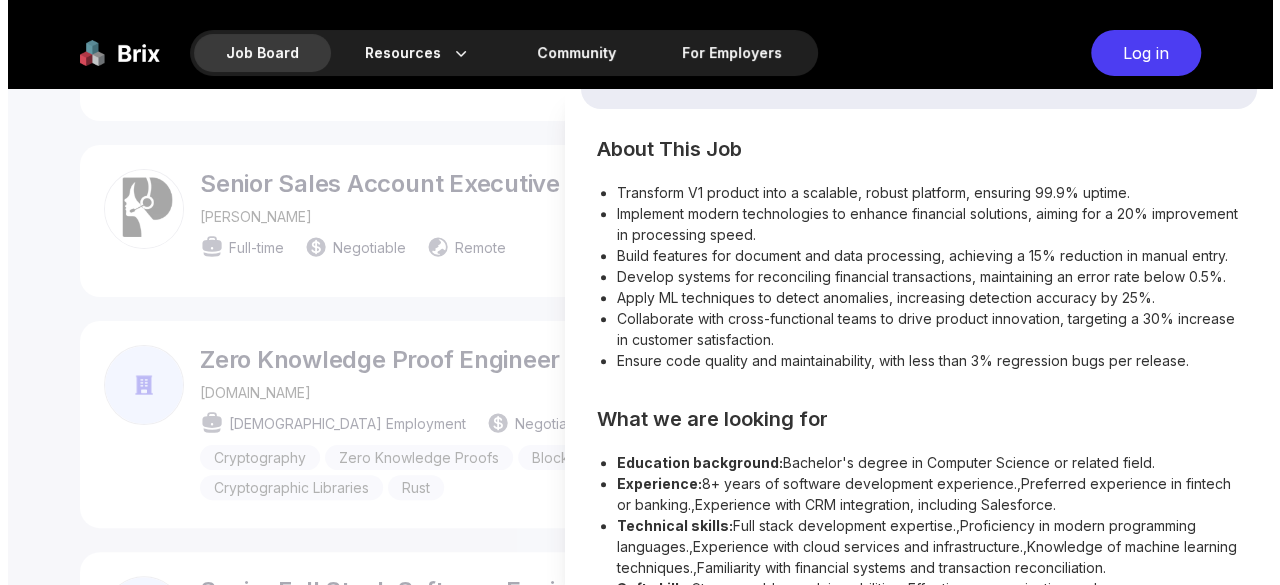 scroll, scrollTop: 0, scrollLeft: 0, axis: both 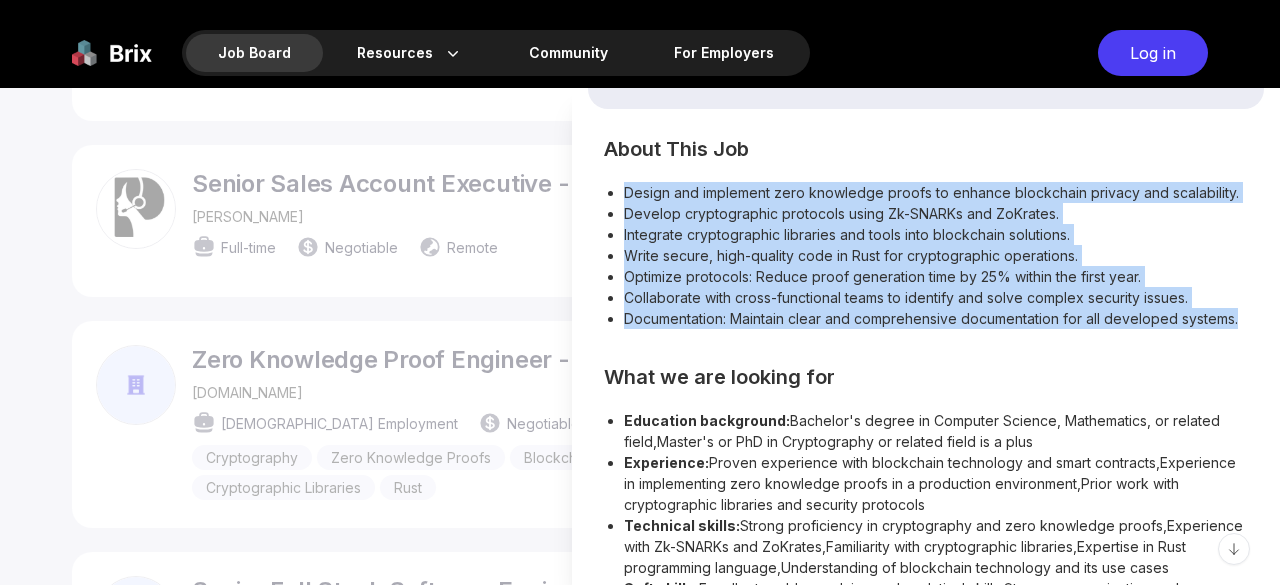 drag, startPoint x: 623, startPoint y: 206, endPoint x: 714, endPoint y: 386, distance: 201.69531 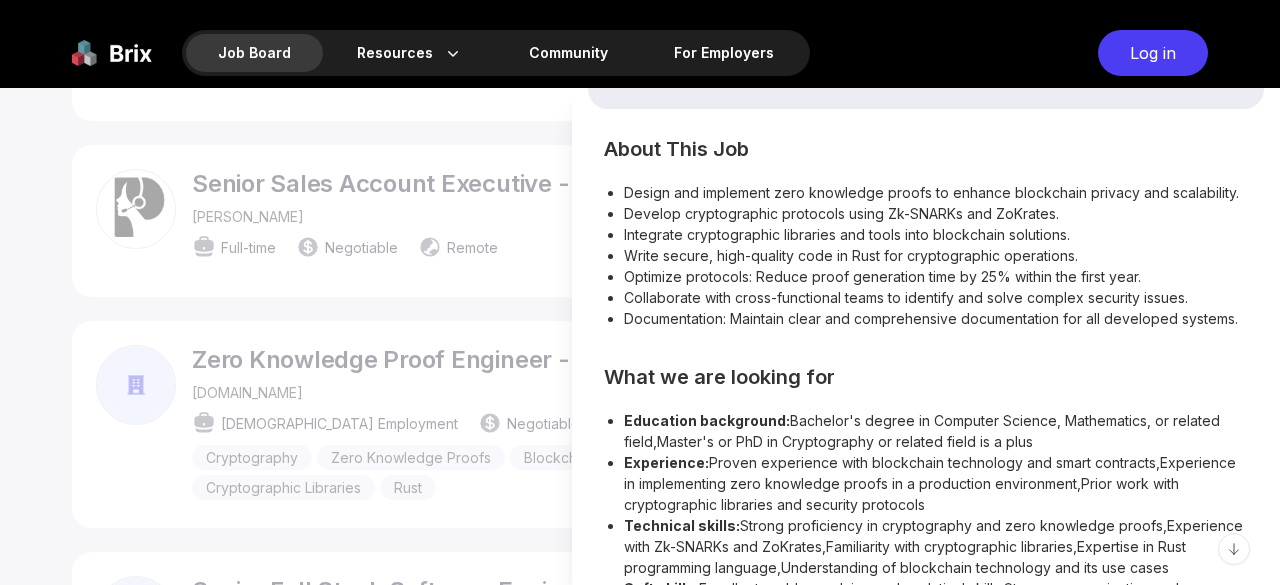 click at bounding box center [640, 336] 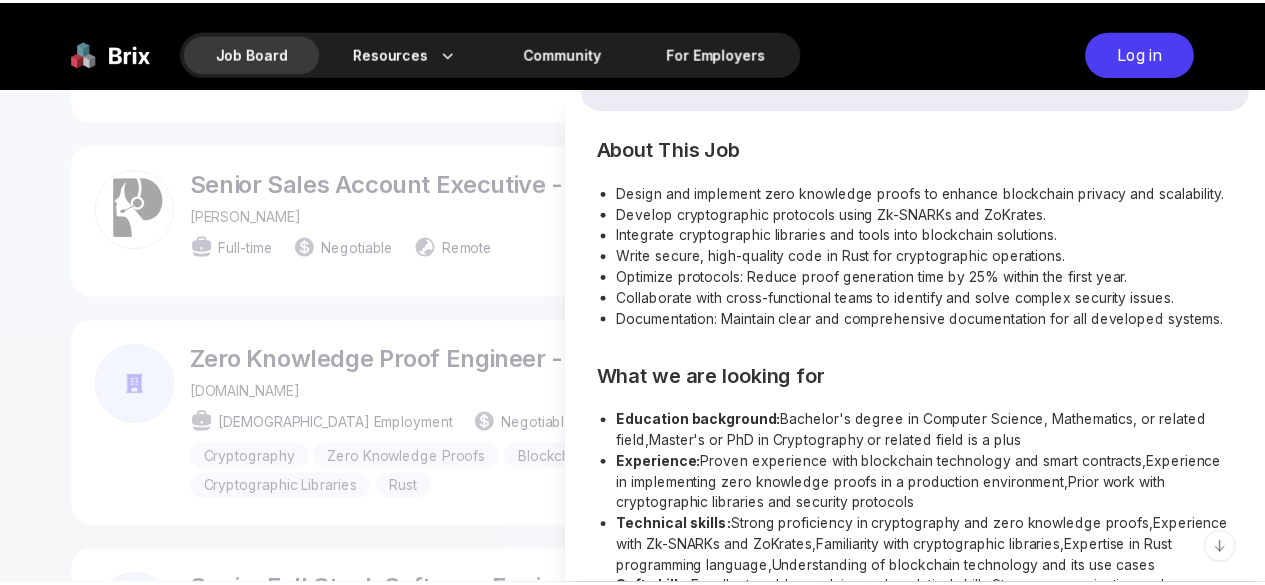 scroll, scrollTop: 1200, scrollLeft: 0, axis: vertical 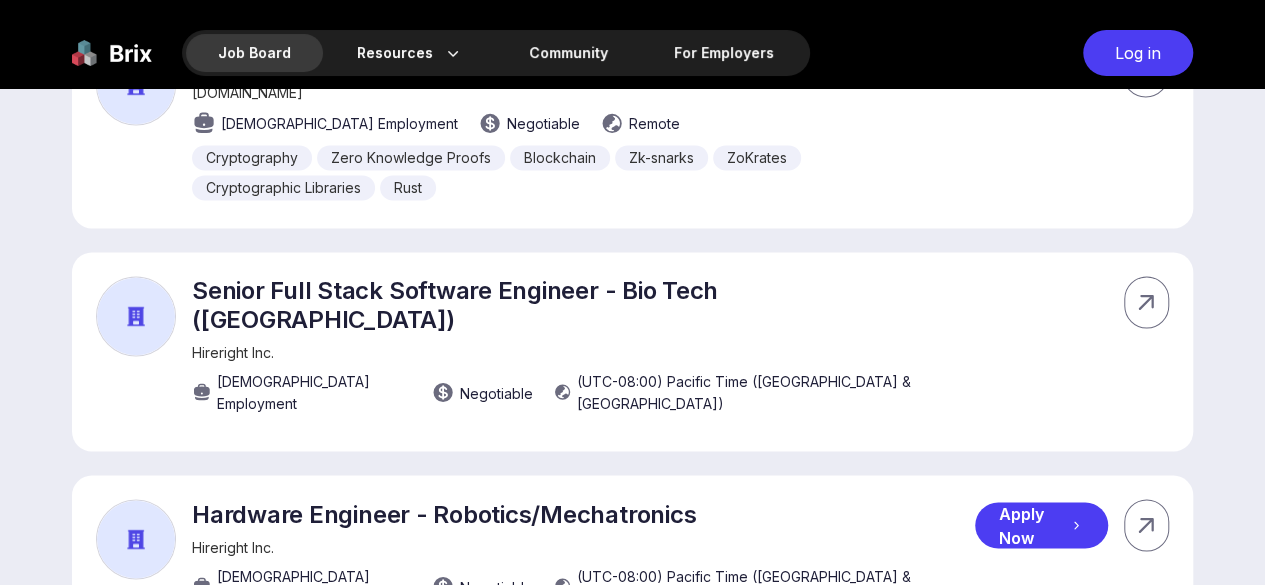 click on "Hardware Engineer - Robotics/Mechatronics" at bounding box center (583, 513) 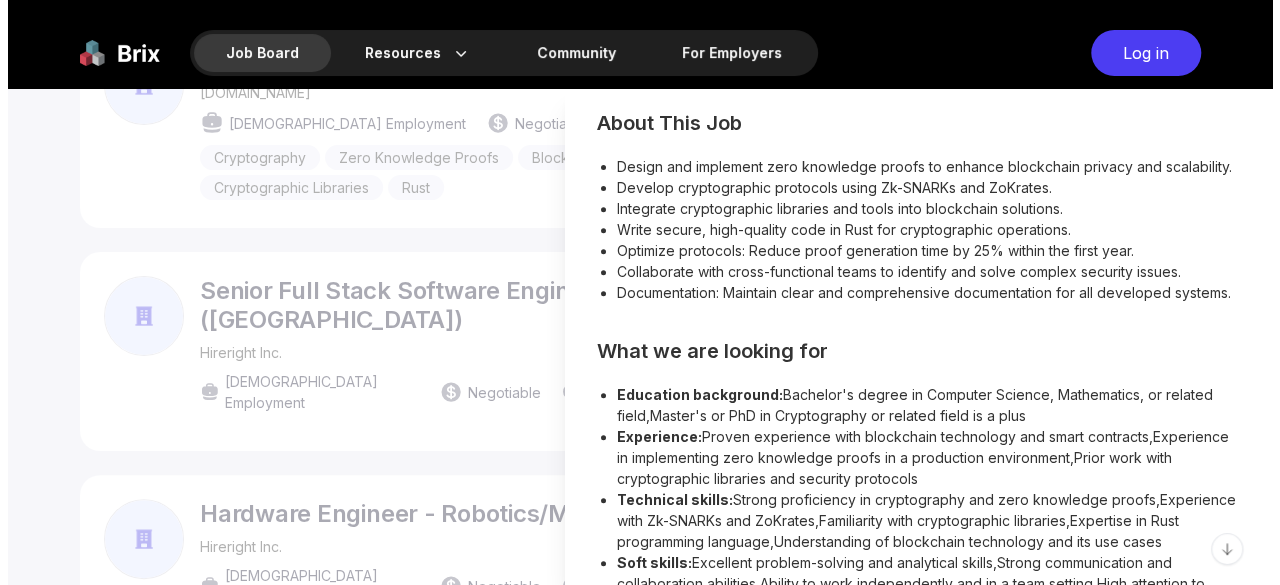 scroll, scrollTop: 0, scrollLeft: 0, axis: both 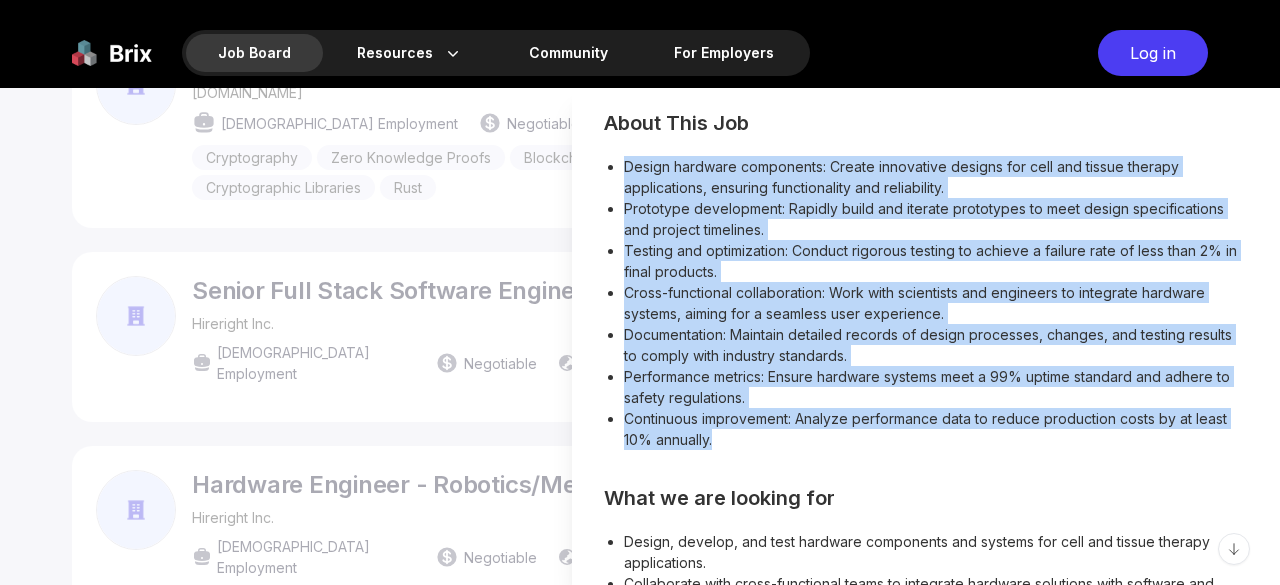 drag, startPoint x: 729, startPoint y: 411, endPoint x: 616, endPoint y: 133, distance: 300.08832 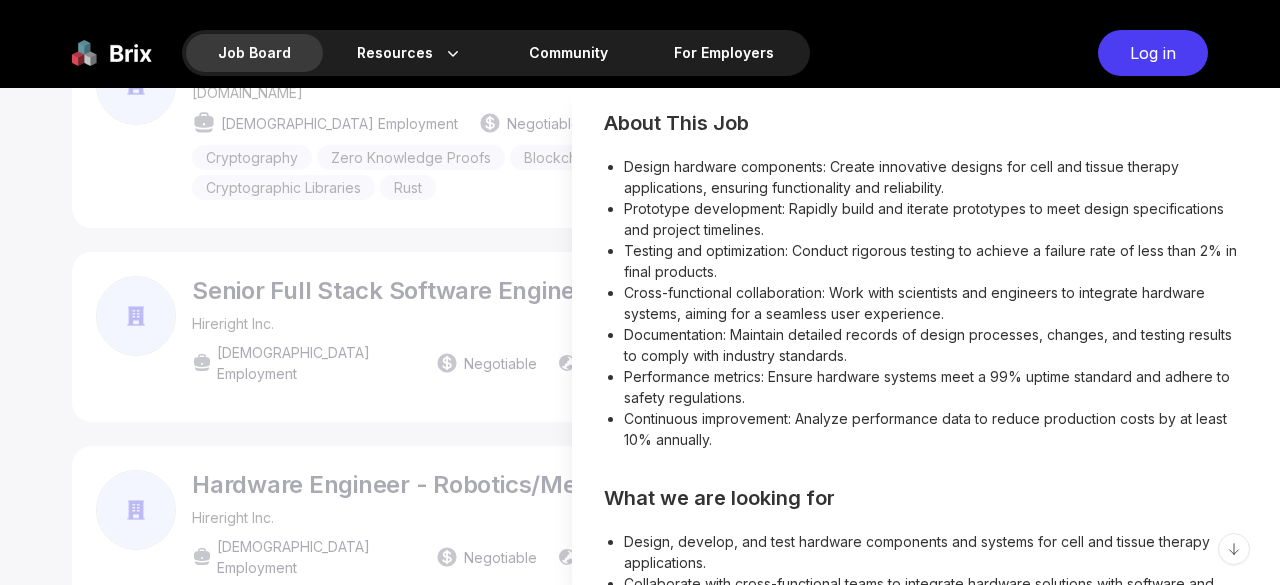 click at bounding box center (640, 336) 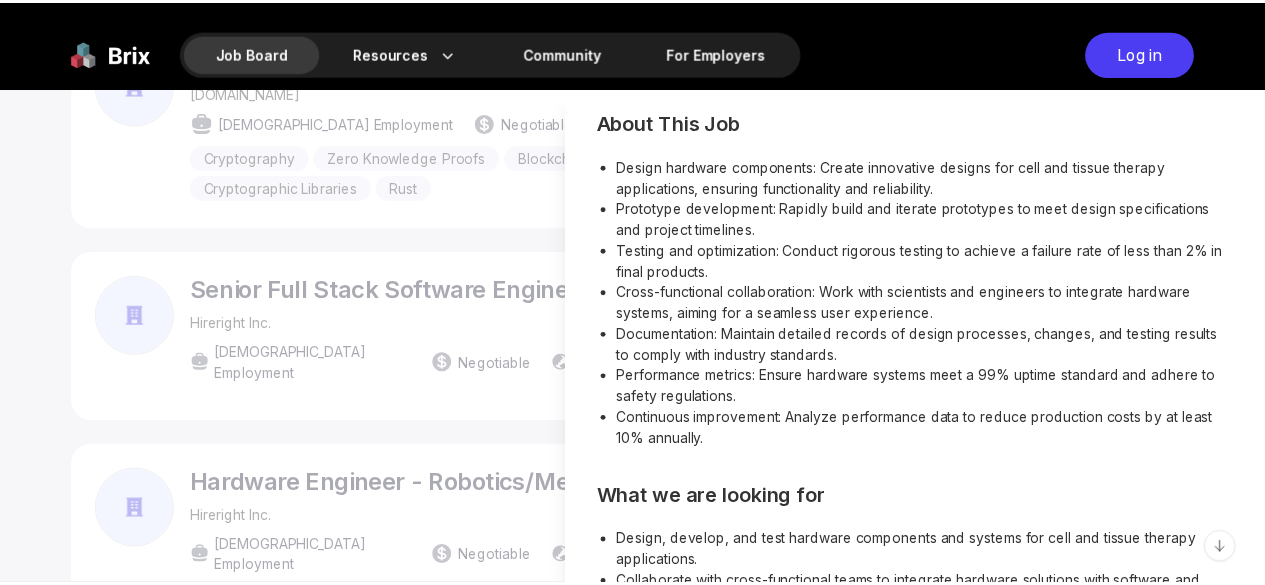 scroll, scrollTop: 1500, scrollLeft: 0, axis: vertical 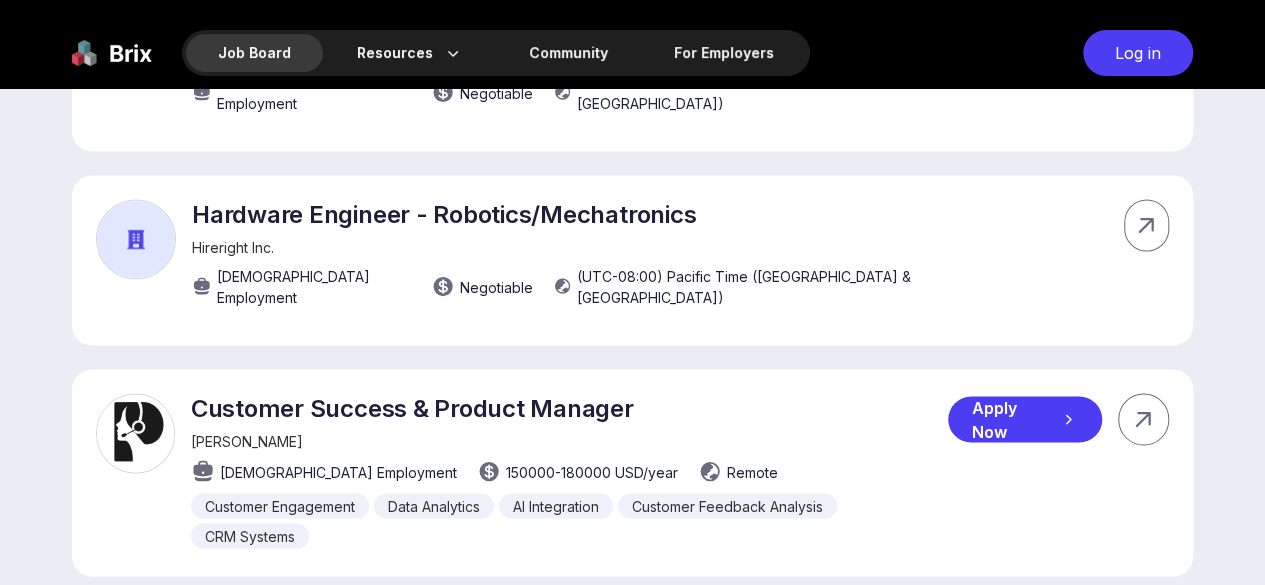 click on "Customer Success & Product Manager" at bounding box center [569, 407] 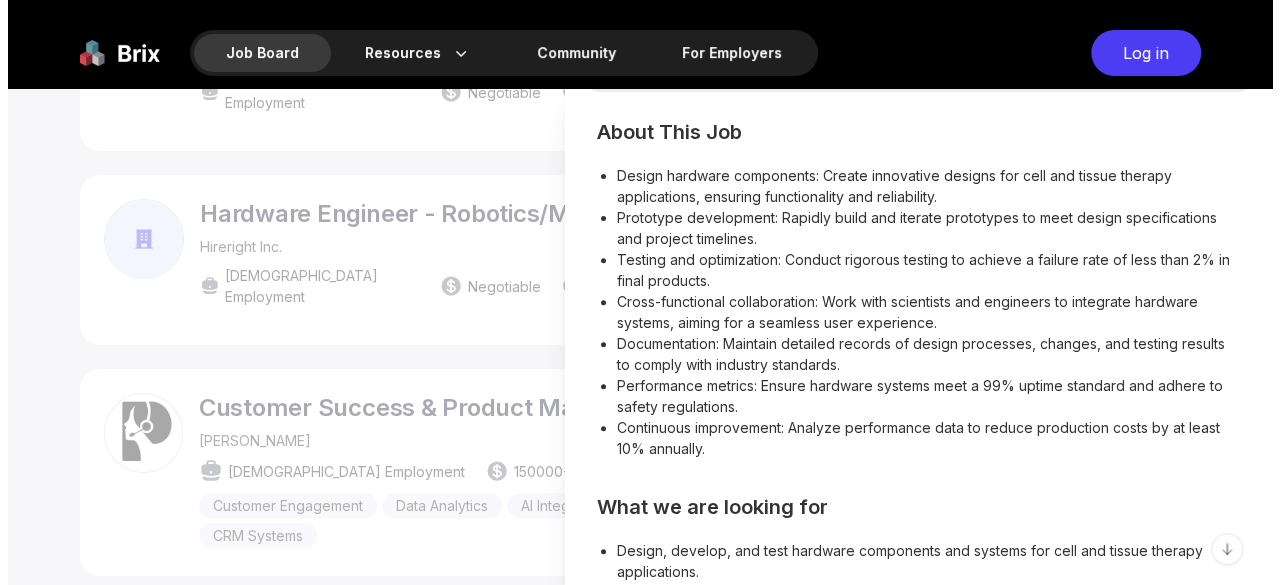 scroll, scrollTop: 0, scrollLeft: 0, axis: both 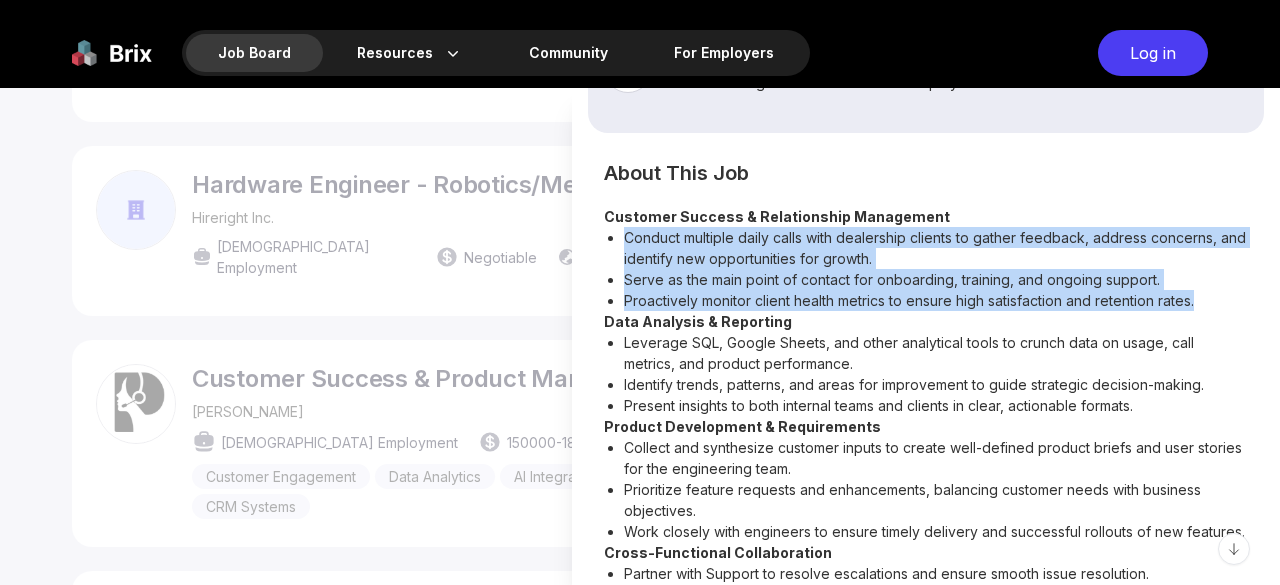 drag, startPoint x: 628, startPoint y: 237, endPoint x: 1204, endPoint y: 298, distance: 579.221 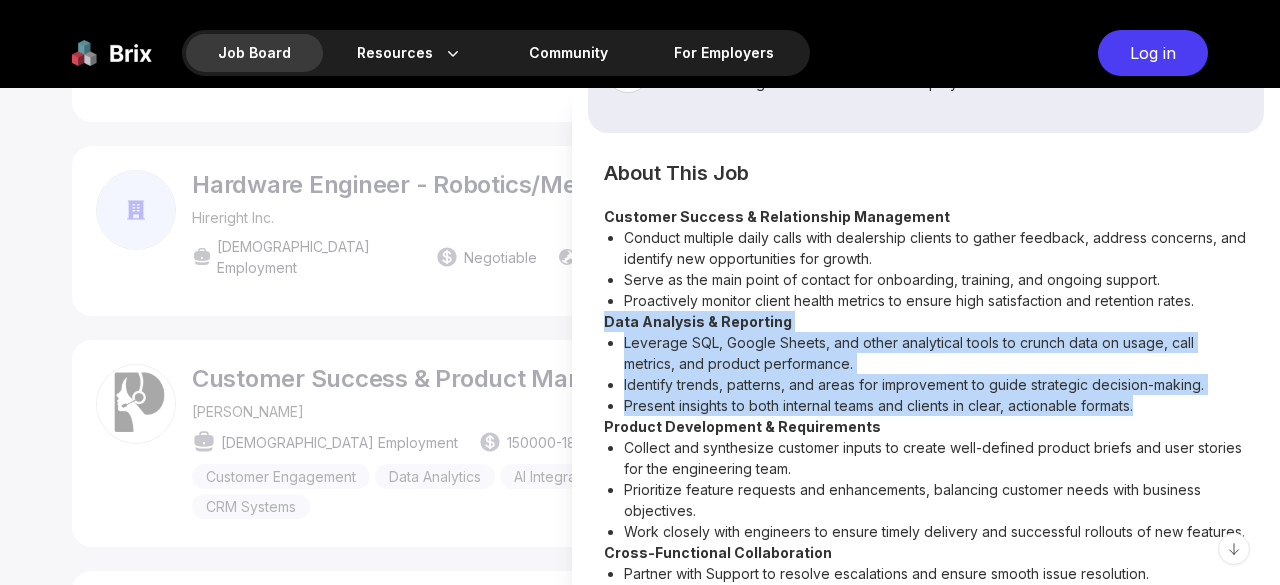 drag, startPoint x: 606, startPoint y: 323, endPoint x: 1171, endPoint y: 409, distance: 571.5076 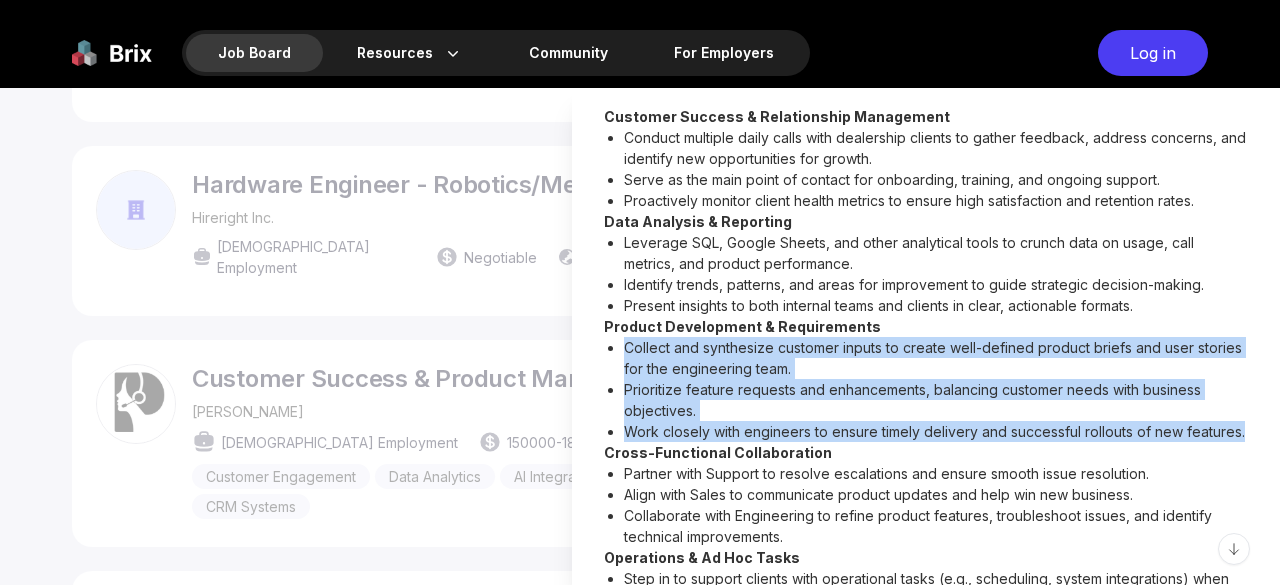 drag, startPoint x: 702, startPoint y: 448, endPoint x: 608, endPoint y: 353, distance: 133.64505 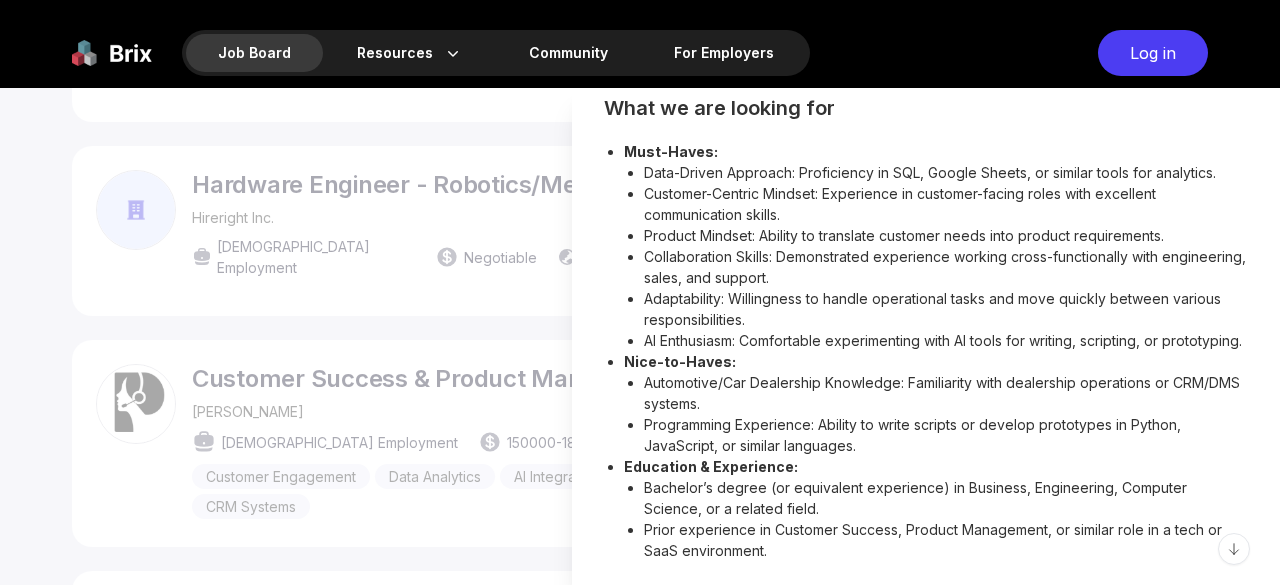 scroll, scrollTop: 1138, scrollLeft: 0, axis: vertical 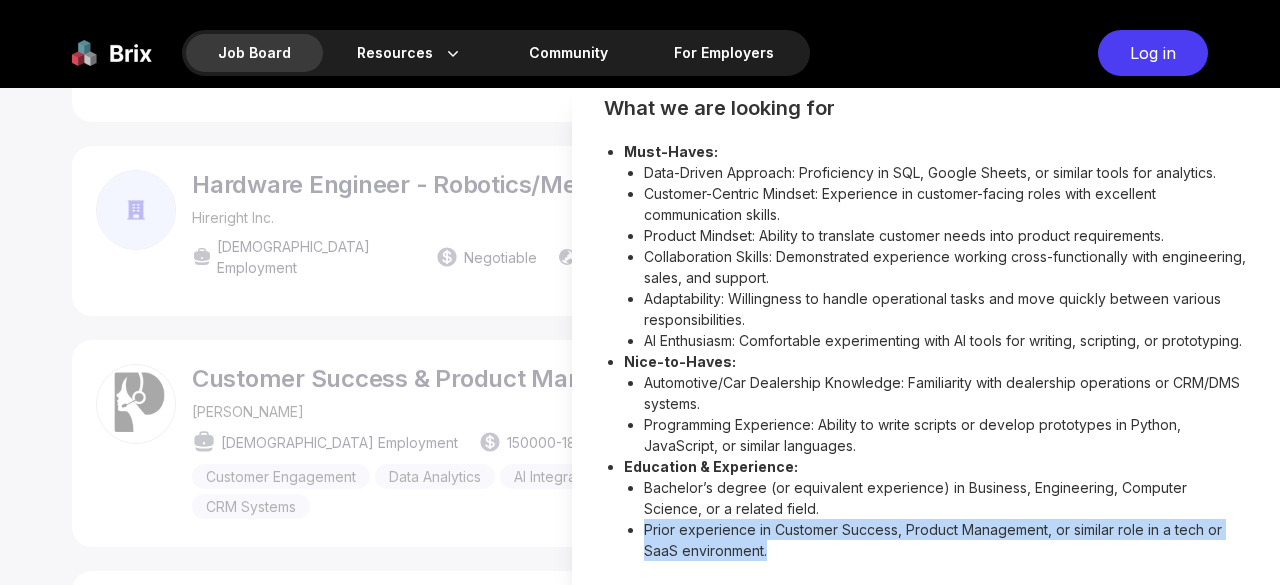 drag, startPoint x: 770, startPoint y: 550, endPoint x: 638, endPoint y: 527, distance: 133.9888 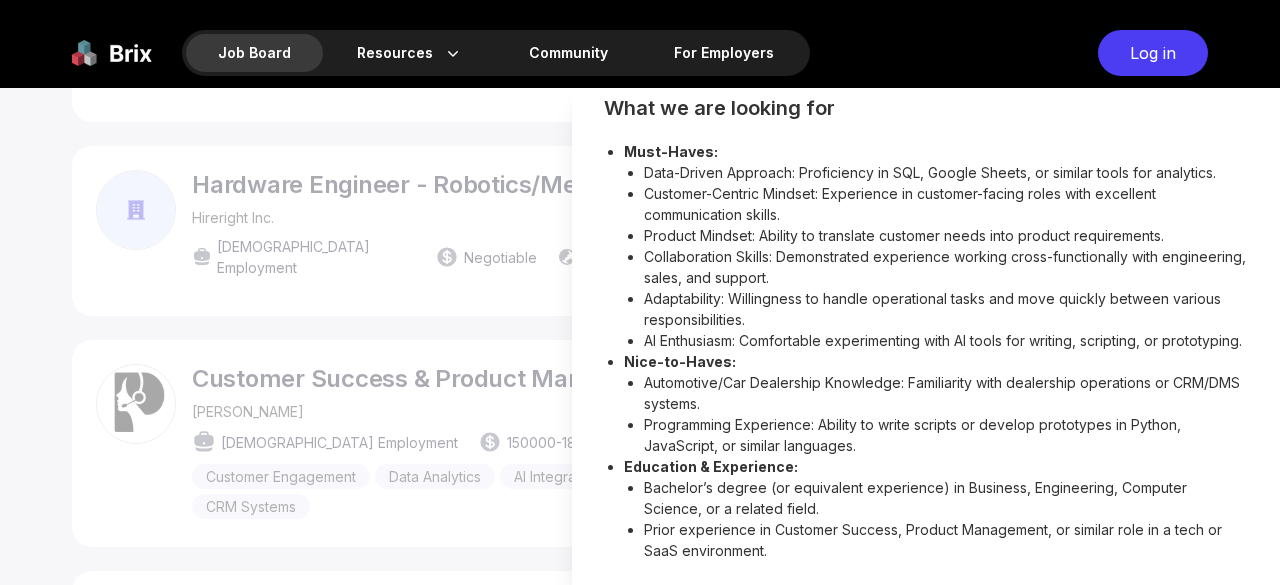 click at bounding box center [640, 336] 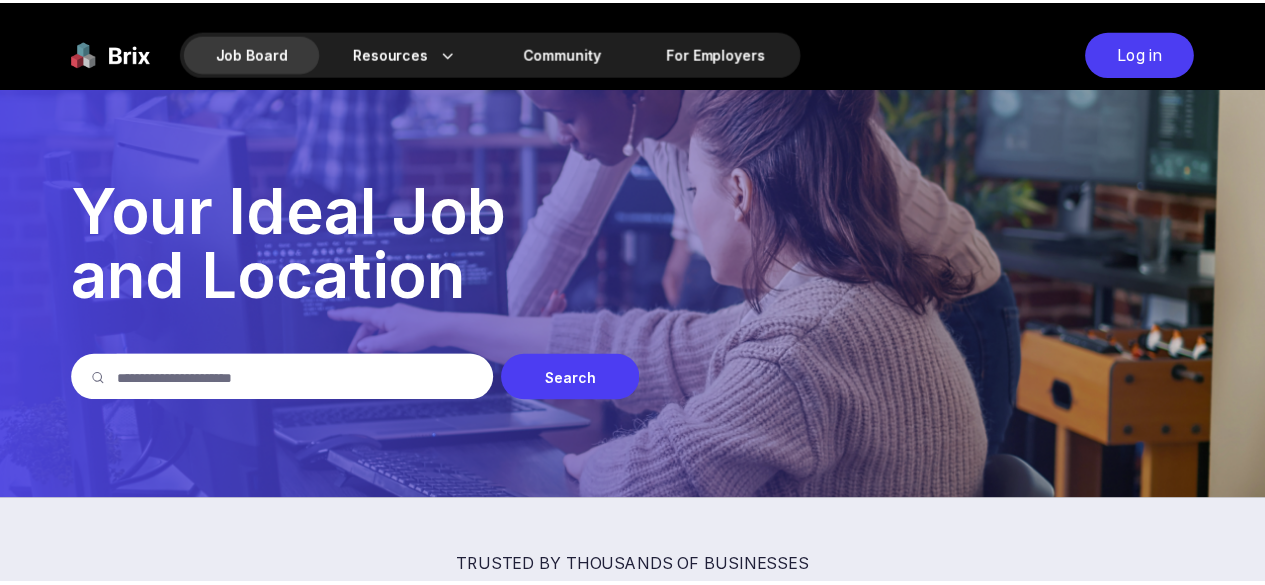 scroll, scrollTop: 1800, scrollLeft: 0, axis: vertical 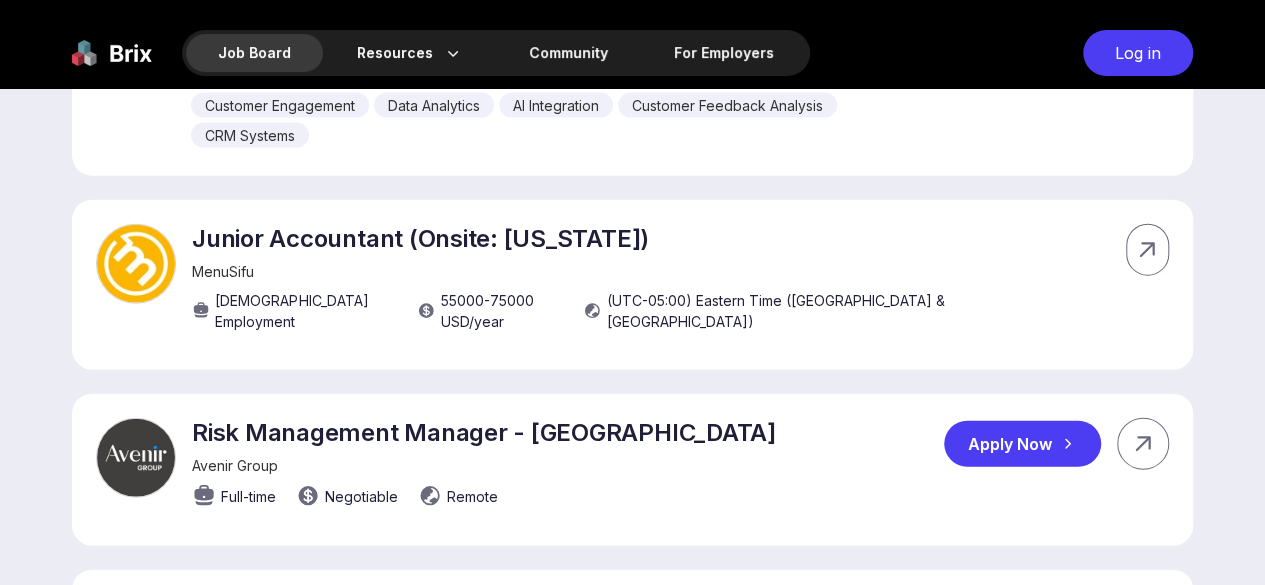 click on "Risk Management Manager - San Francisco" at bounding box center (484, 432) 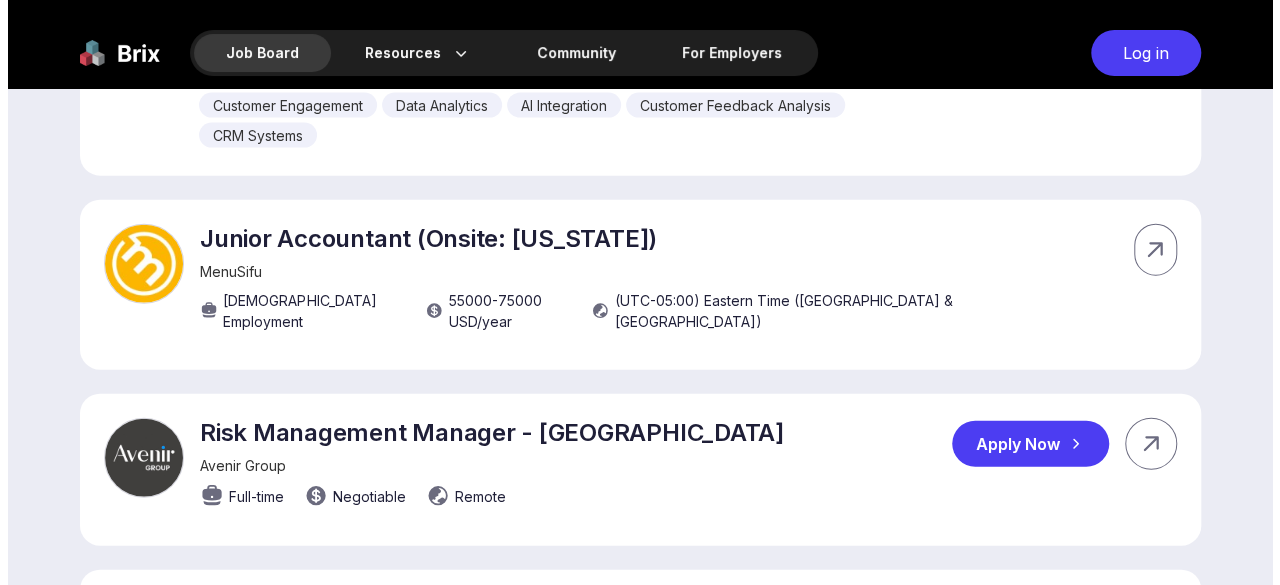 scroll, scrollTop: 0, scrollLeft: 0, axis: both 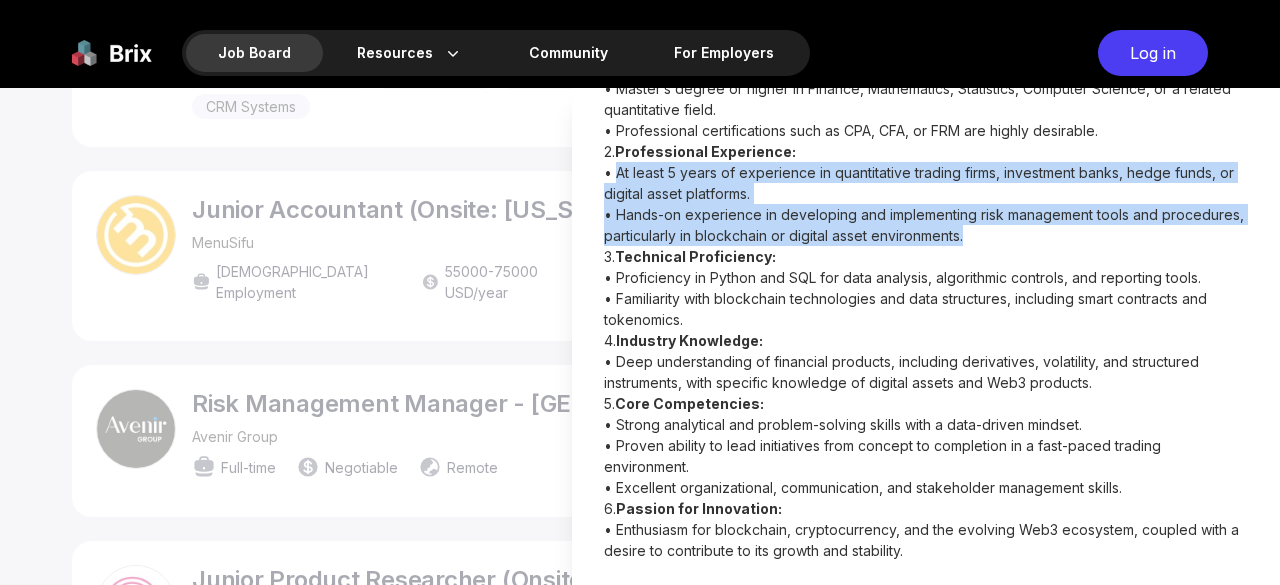 drag, startPoint x: 1055, startPoint y: 234, endPoint x: 619, endPoint y: 173, distance: 440.24652 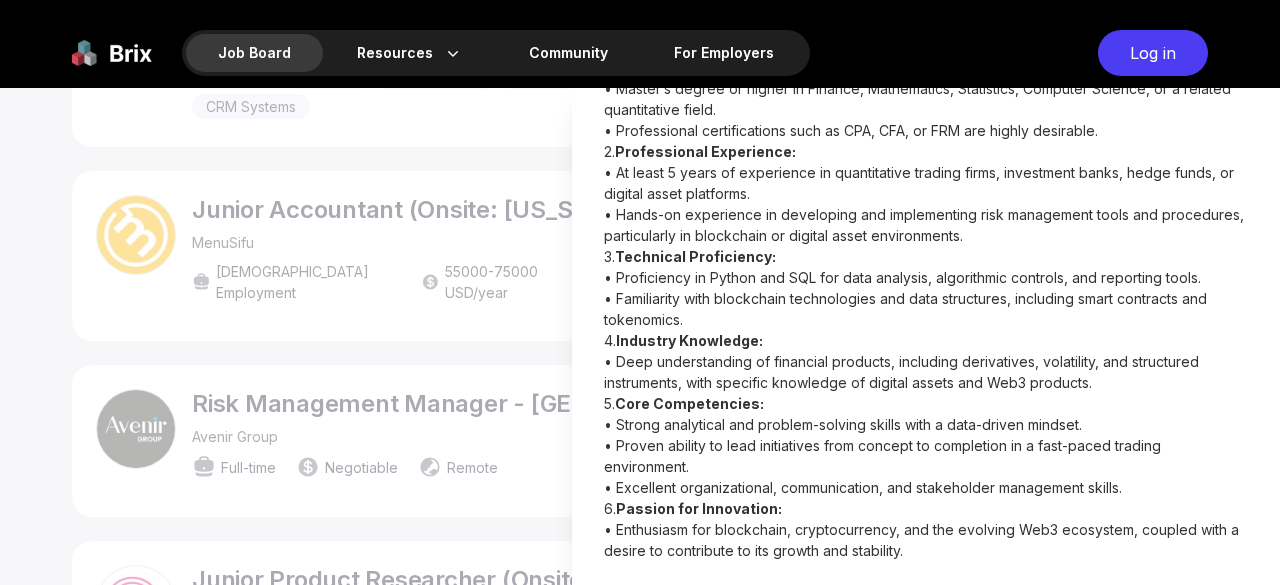 click at bounding box center [640, 336] 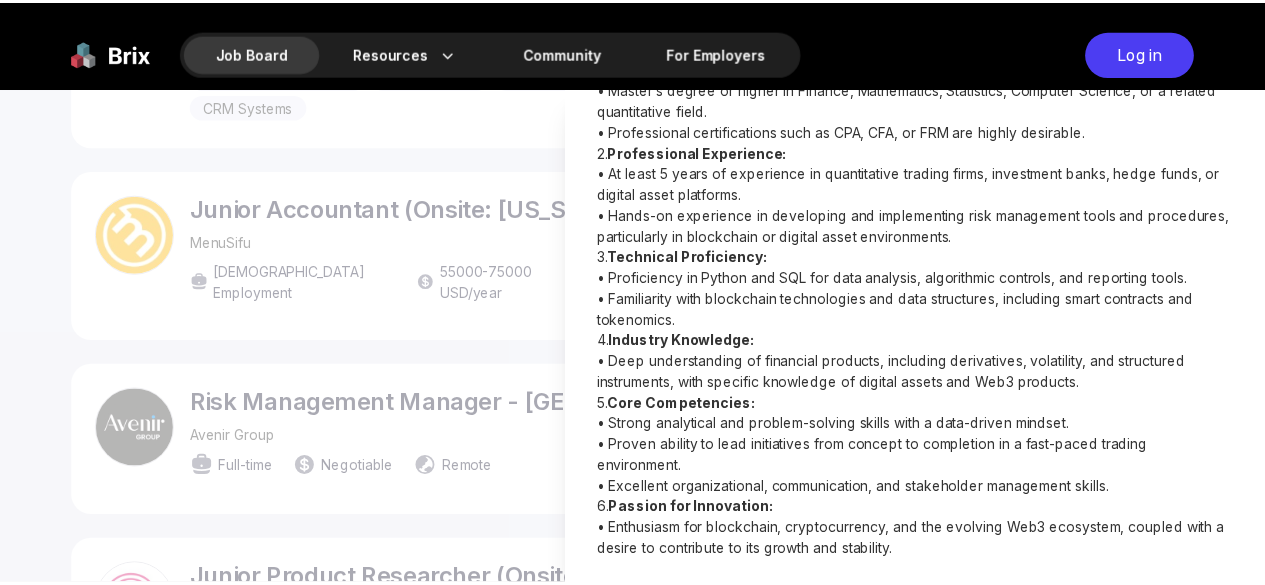 scroll, scrollTop: 2200, scrollLeft: 0, axis: vertical 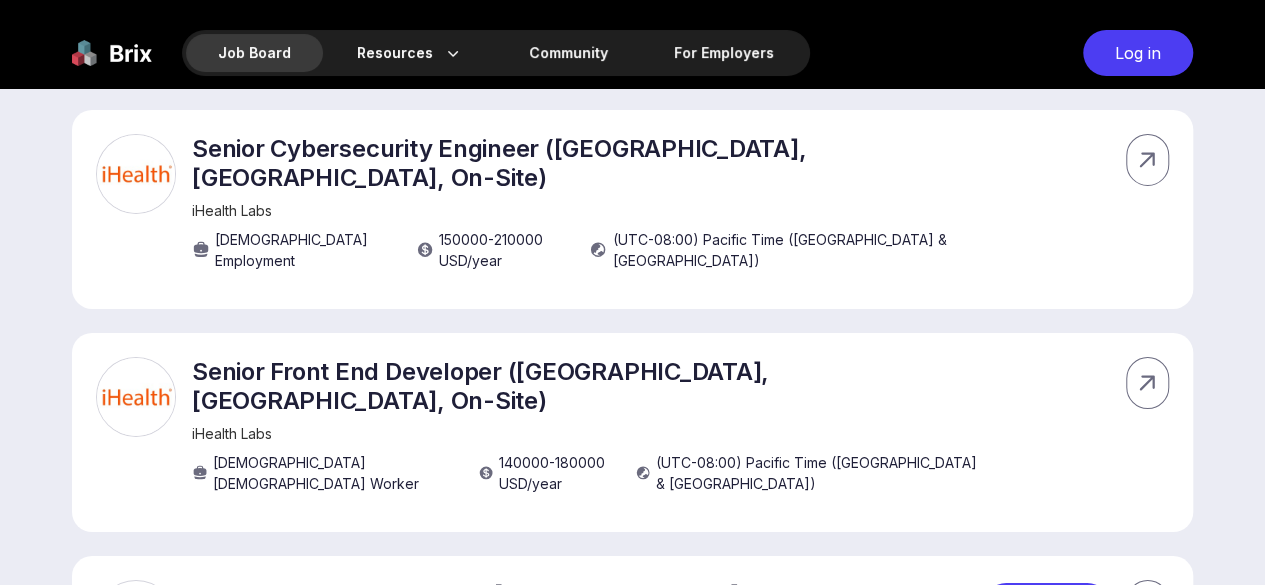 click on "Web Developer Intern (LA/San Francisco (Bay Area))" at bounding box center (587, 594) 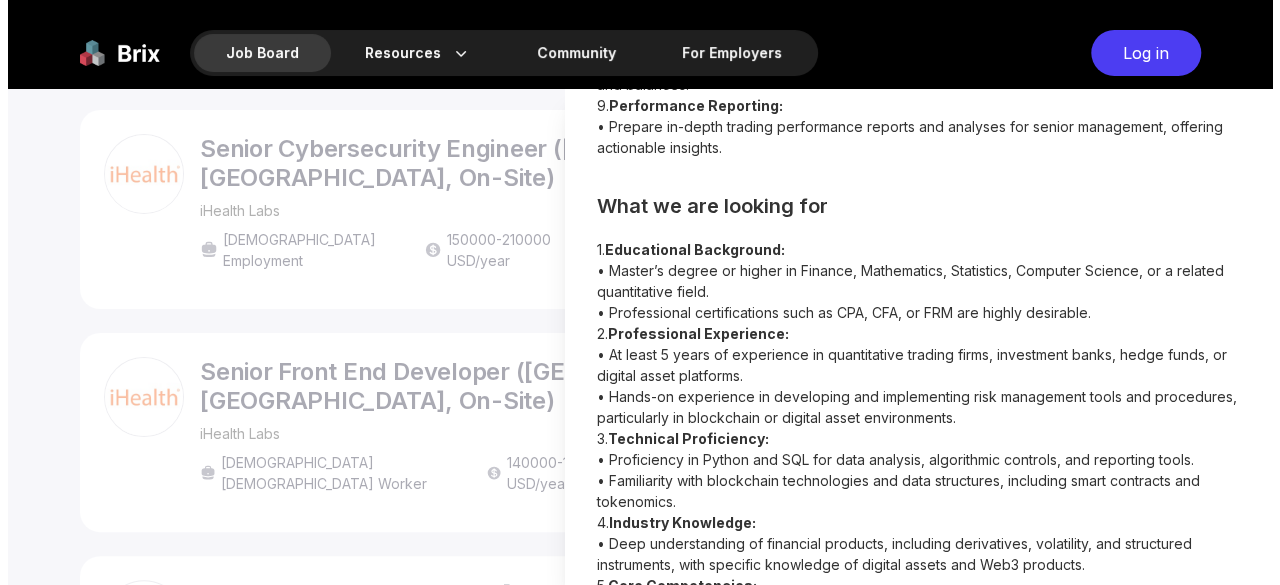 scroll, scrollTop: 0, scrollLeft: 0, axis: both 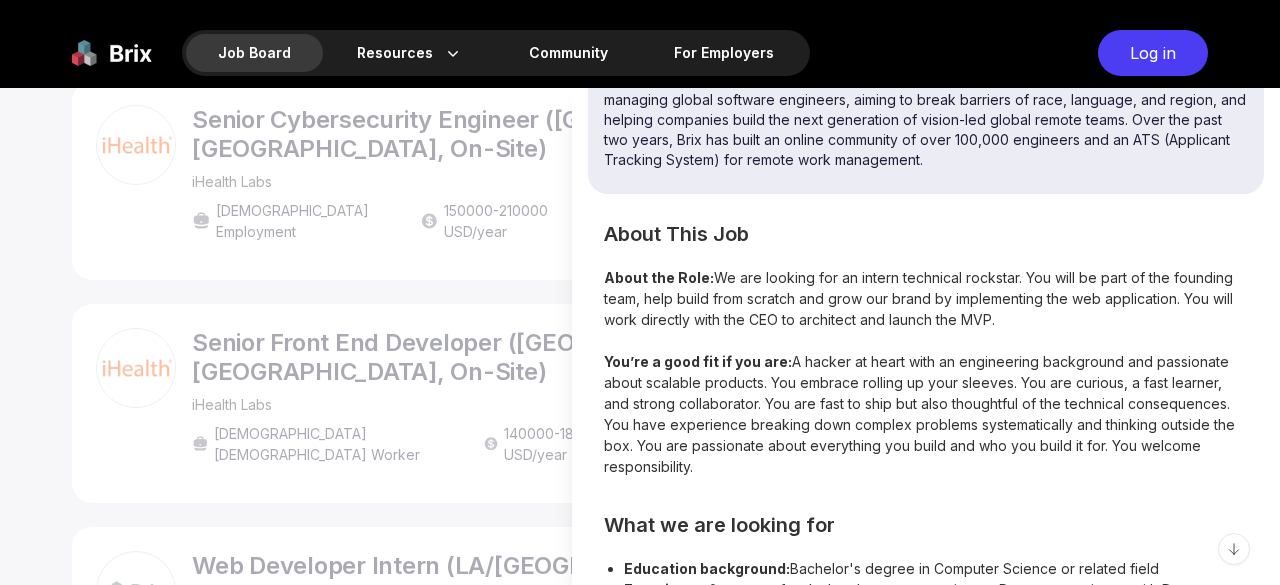 drag, startPoint x: 716, startPoint y: 275, endPoint x: 1032, endPoint y: 312, distance: 318.15875 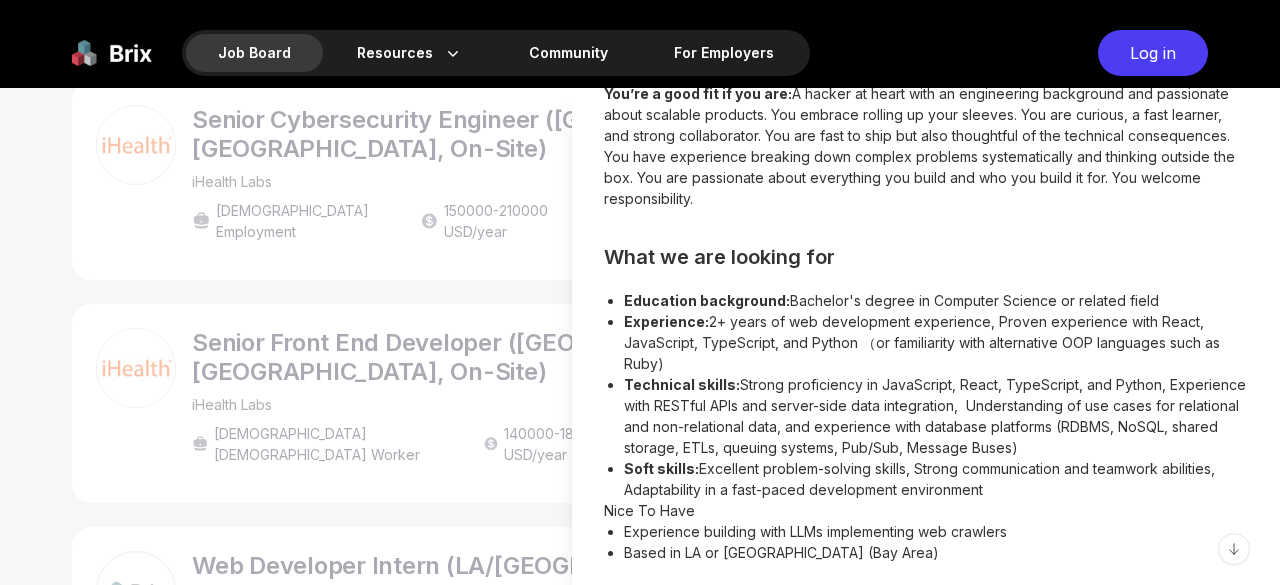 scroll, scrollTop: 670, scrollLeft: 0, axis: vertical 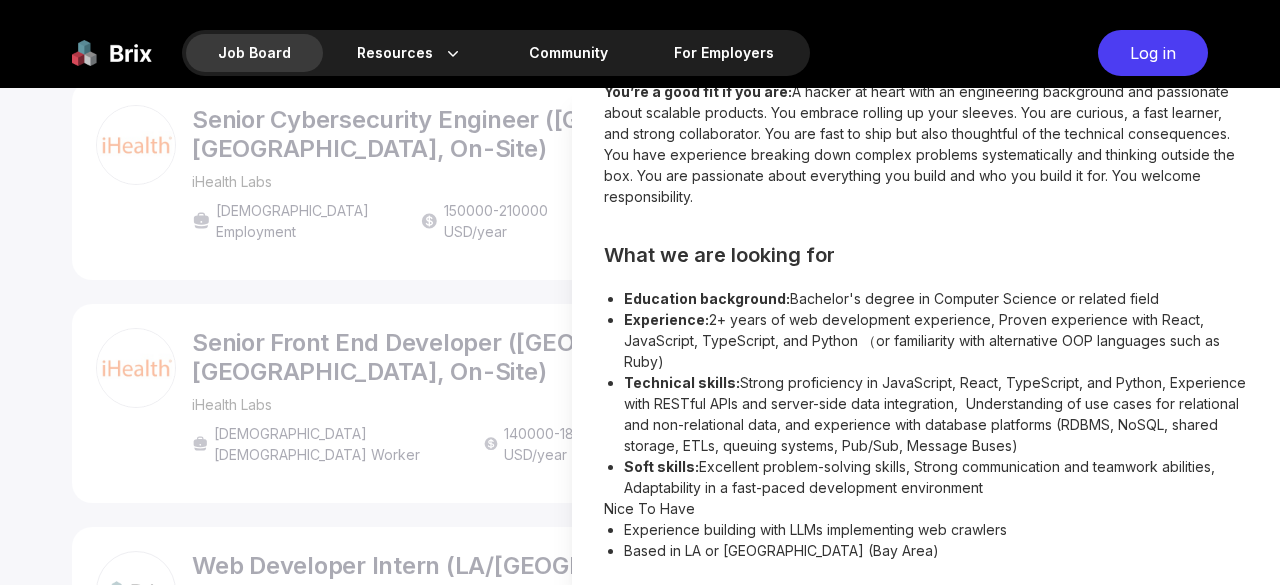 click at bounding box center [640, 336] 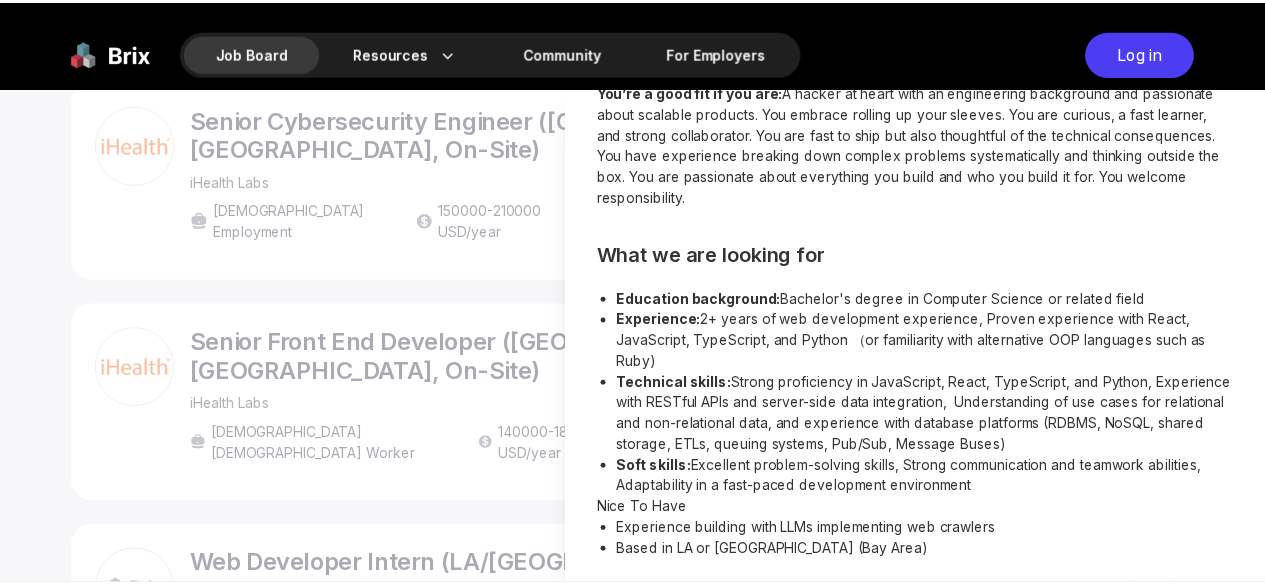 scroll, scrollTop: 3300, scrollLeft: 0, axis: vertical 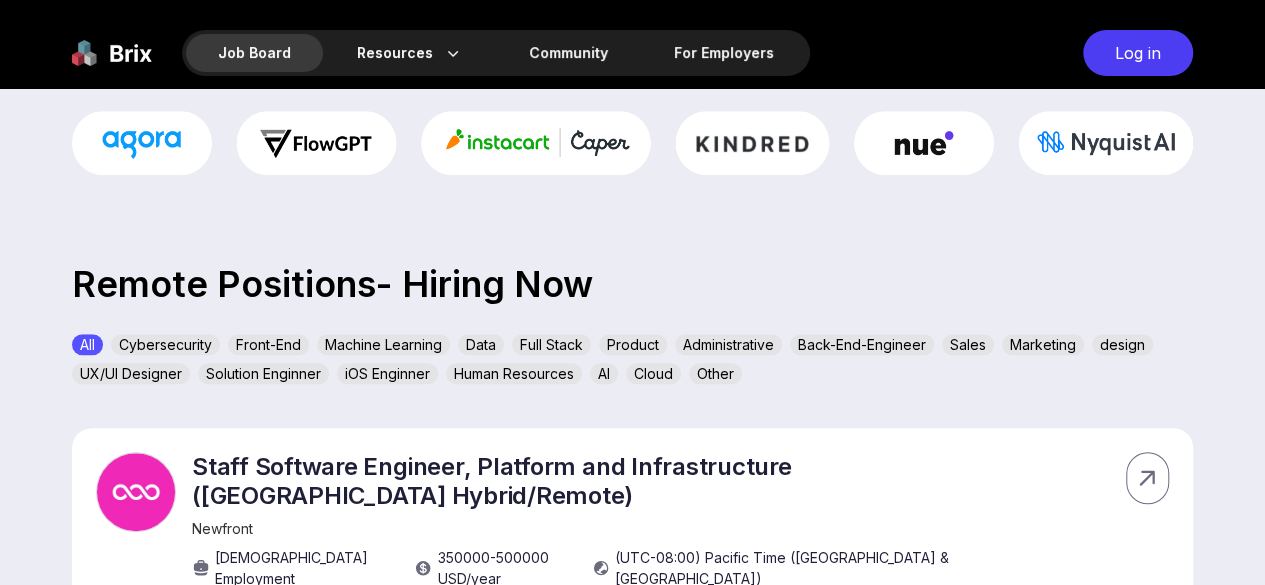 click on "Back-End-Engineer" at bounding box center (862, 344) 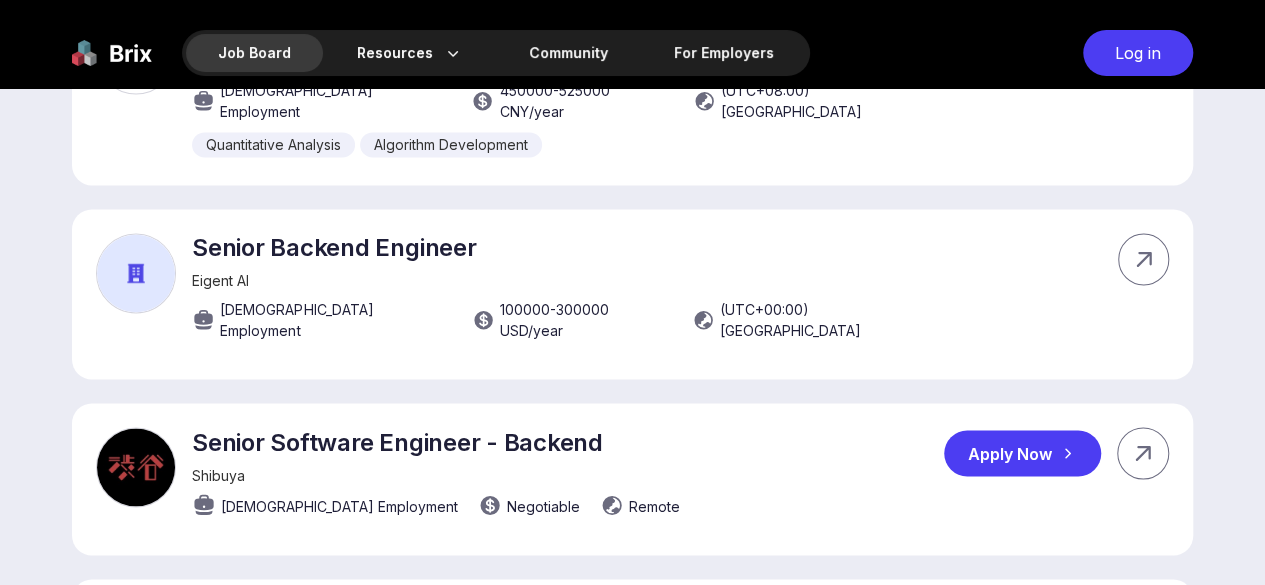 scroll, scrollTop: 1500, scrollLeft: 0, axis: vertical 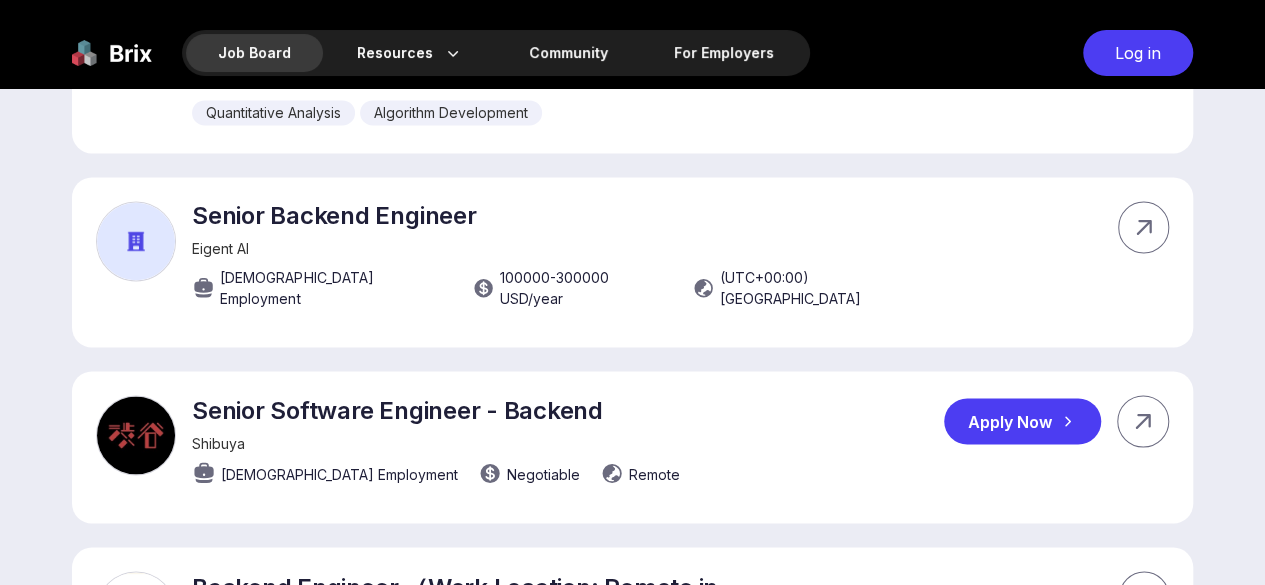 click on "Senior Software Engineer - Backend" at bounding box center [436, 409] 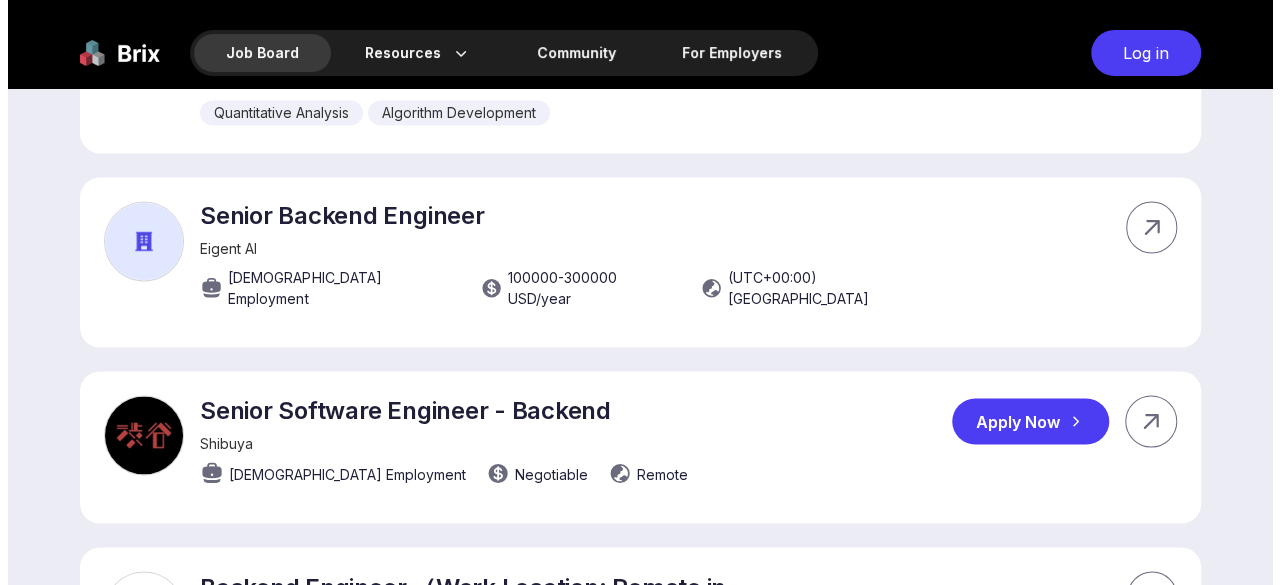 scroll, scrollTop: 0, scrollLeft: 0, axis: both 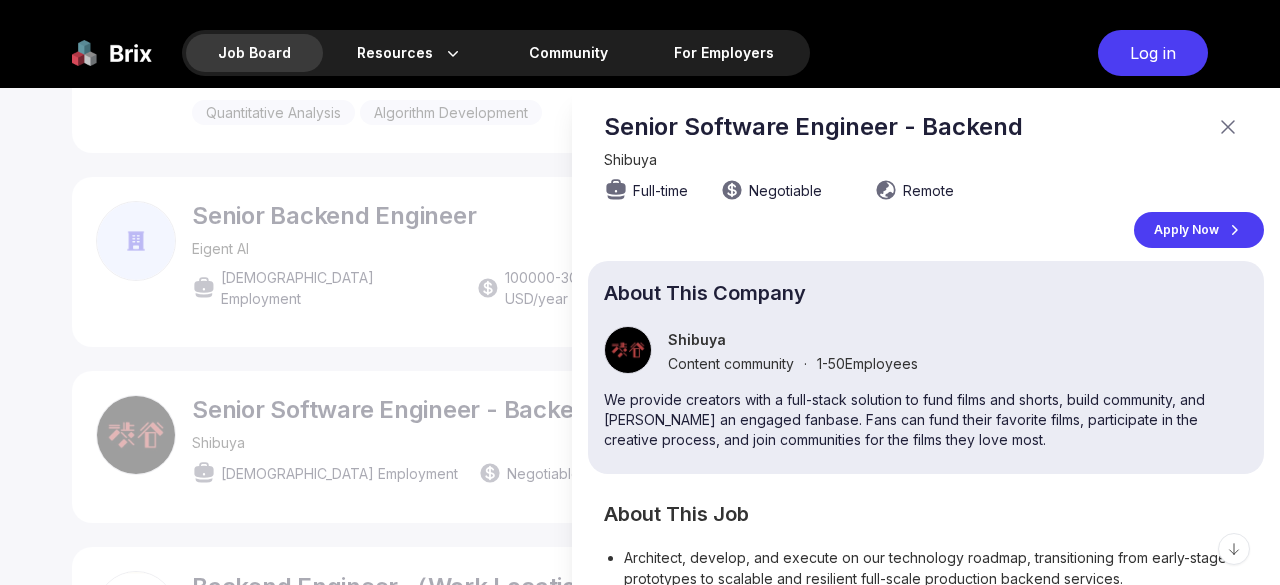 click on "We provide creators with a full-stack solution to fund films and shorts, build community, and foster an engaged fanbase. Fans can fund their favorite films, participate in the creative process, and join communities for the films they love most." at bounding box center (926, 420) 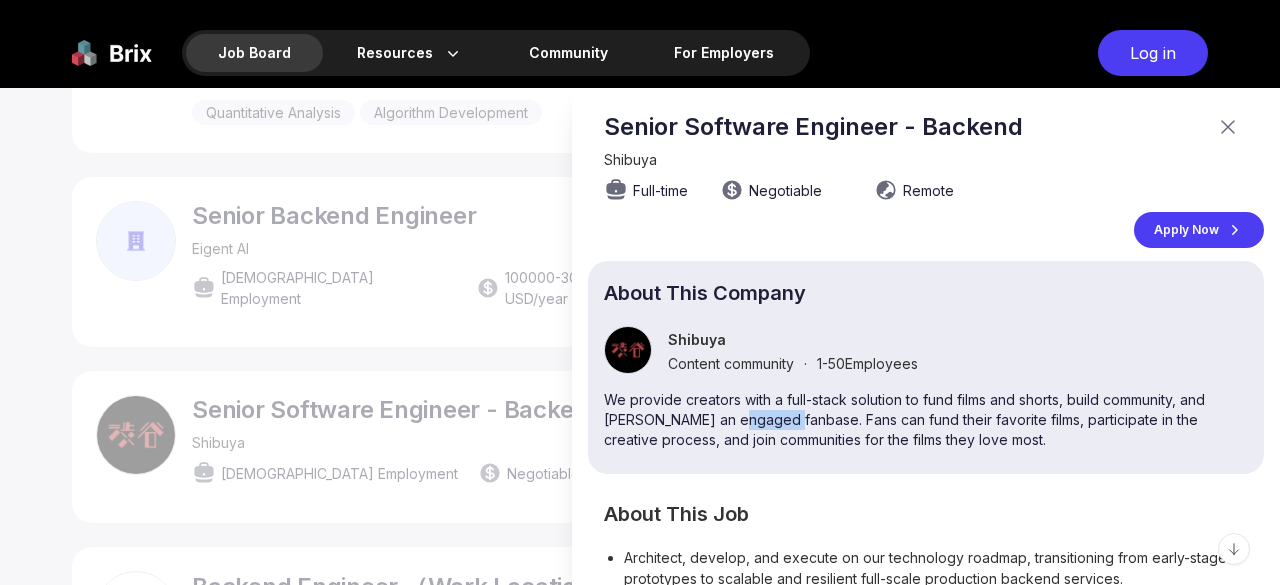 click on "We provide creators with a full-stack solution to fund films and shorts, build community, and foster an engaged fanbase. Fans can fund their favorite films, participate in the creative process, and join communities for the films they love most." at bounding box center [926, 420] 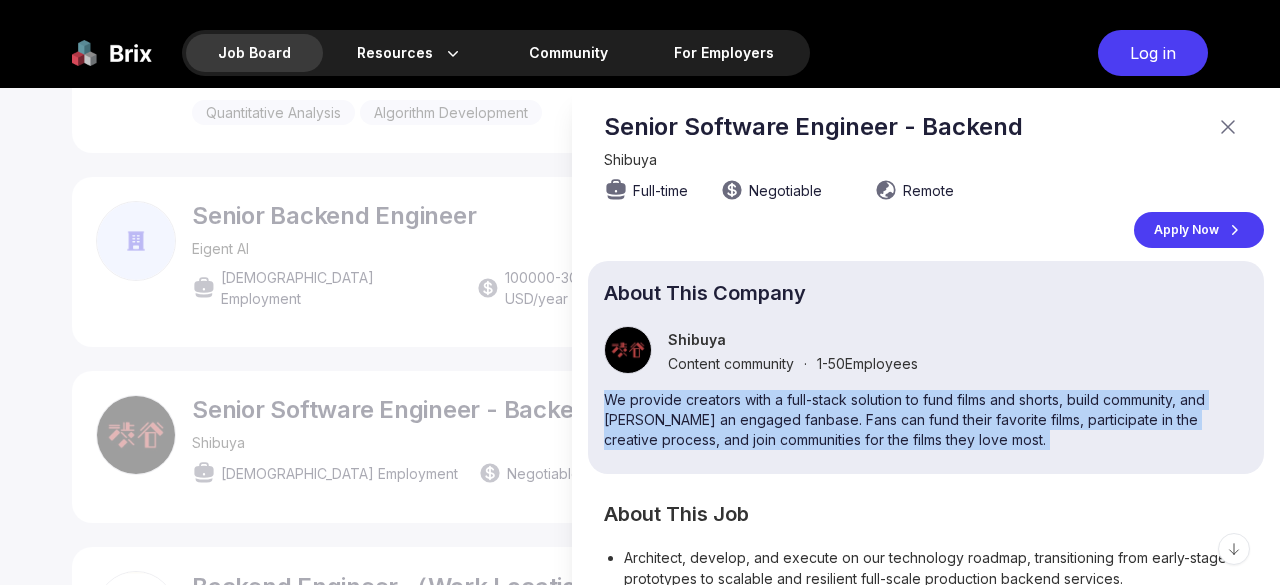 click on "We provide creators with a full-stack solution to fund films and shorts, build community, and foster an engaged fanbase. Fans can fund their favorite films, participate in the creative process, and join communities for the films they love most." at bounding box center (926, 420) 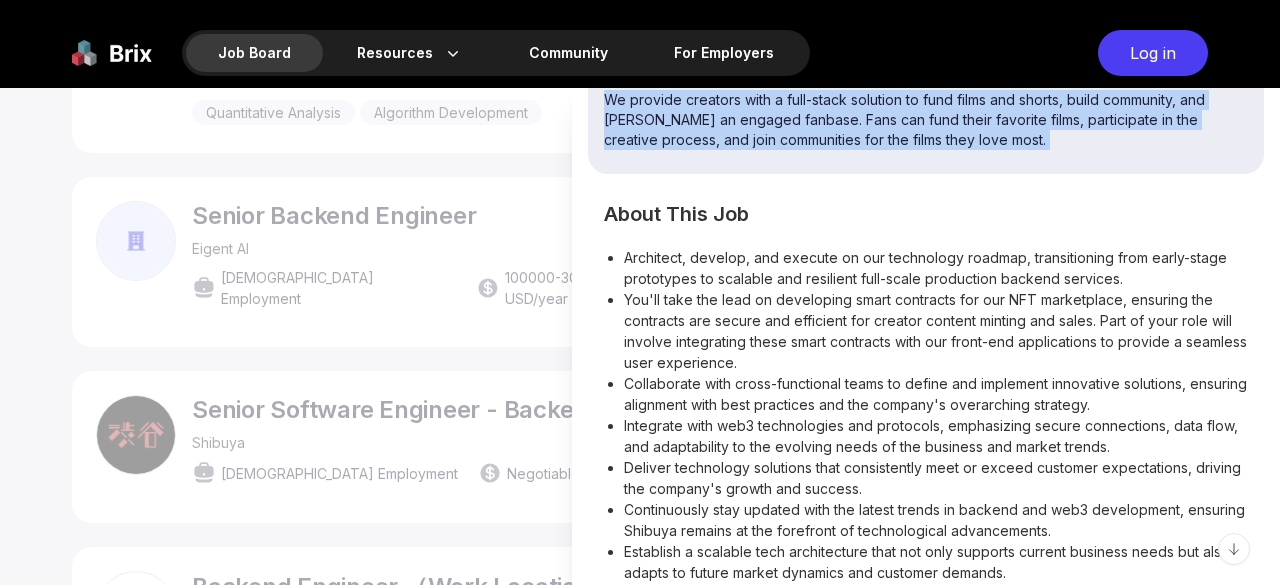scroll, scrollTop: 400, scrollLeft: 0, axis: vertical 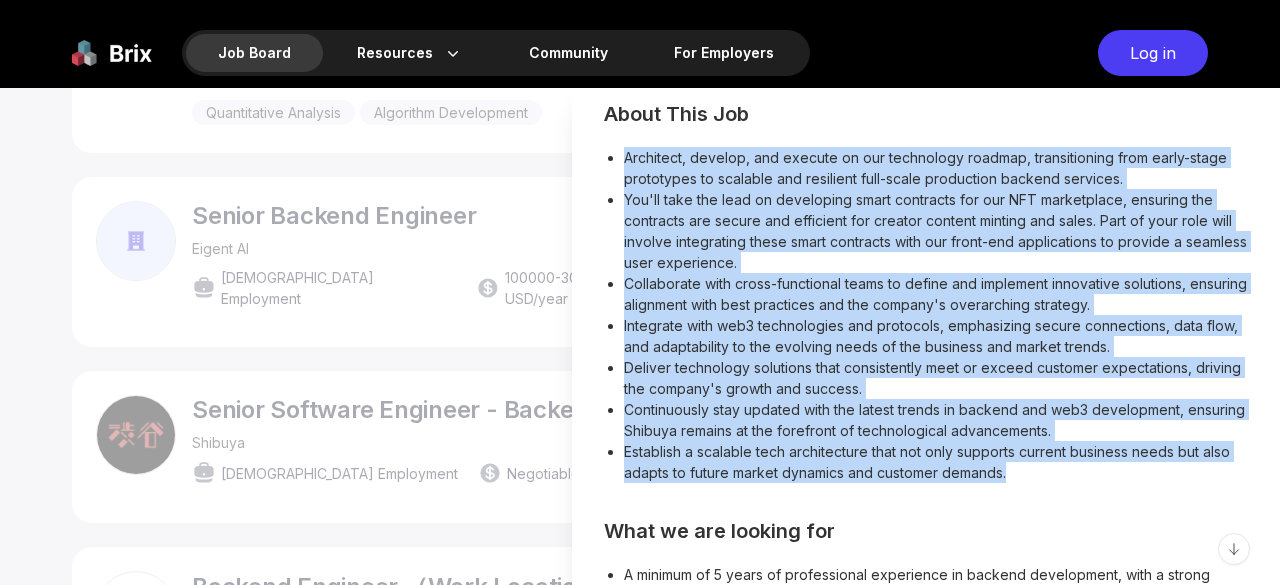 drag, startPoint x: 626, startPoint y: 168, endPoint x: 1051, endPoint y: 462, distance: 516.7795 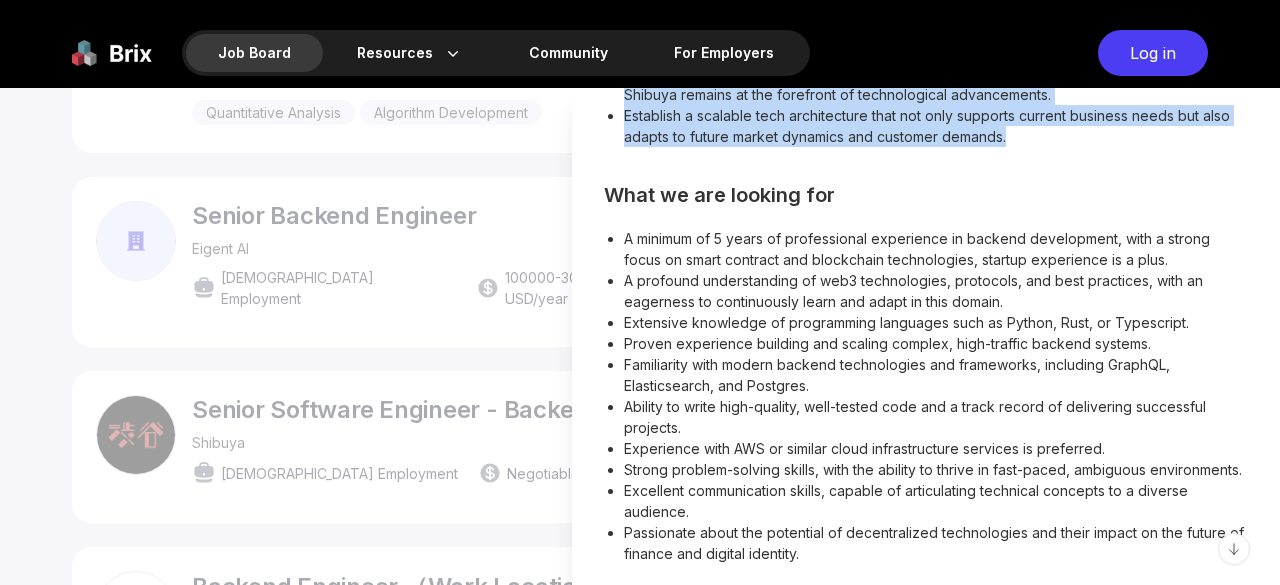 scroll, scrollTop: 760, scrollLeft: 0, axis: vertical 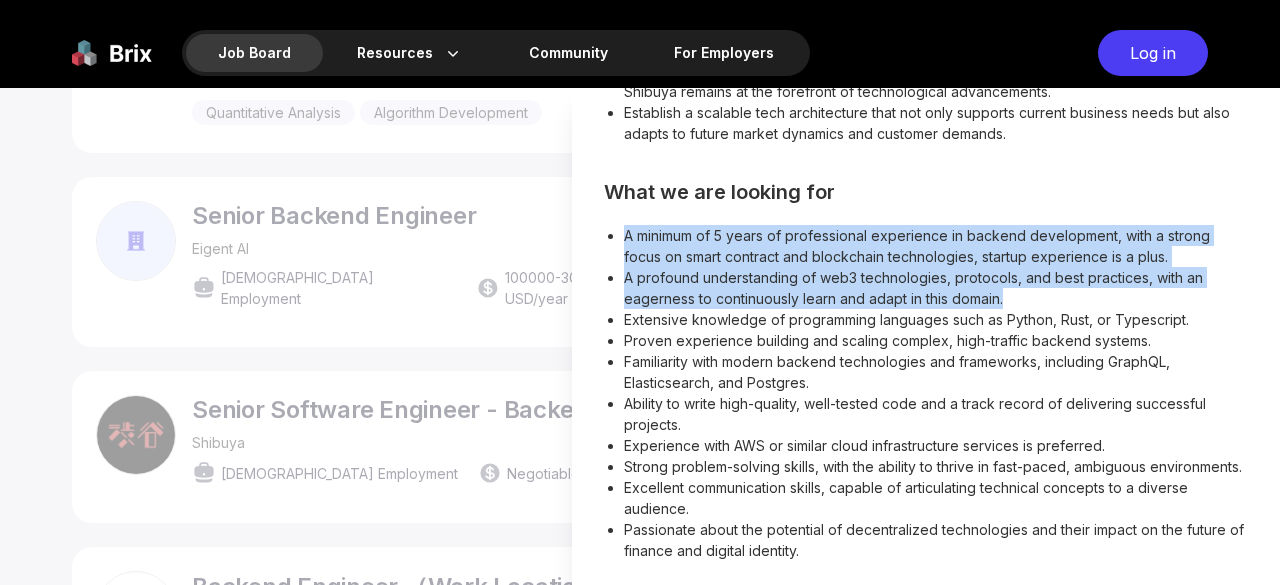 drag, startPoint x: 1027, startPoint y: 273, endPoint x: 626, endPoint y: 218, distance: 404.75424 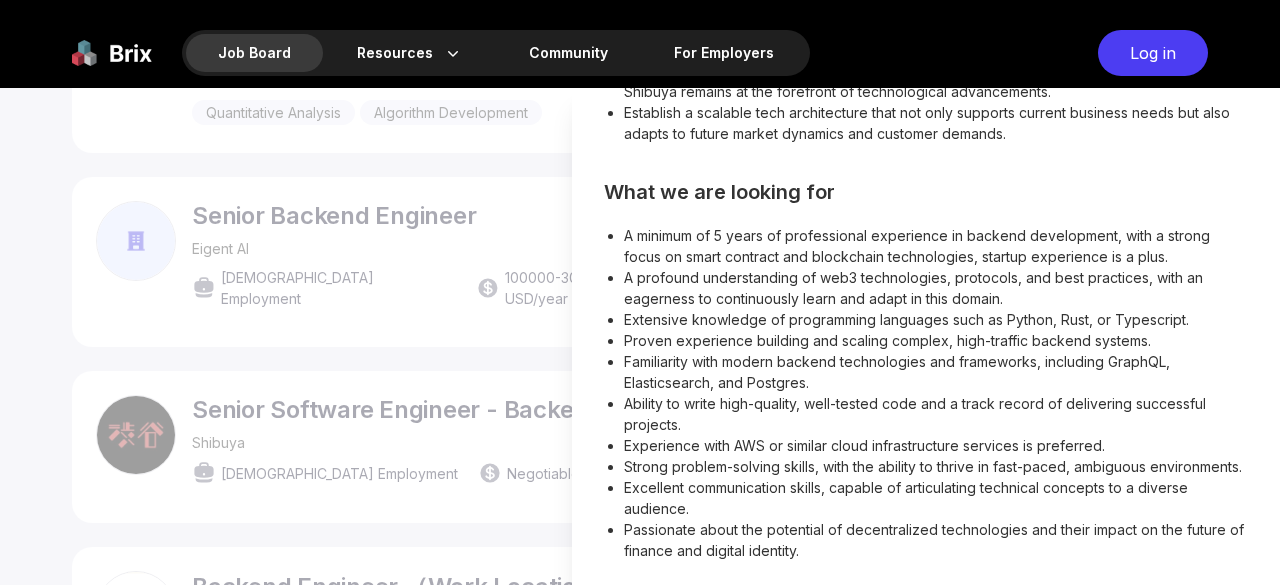 click at bounding box center [640, 336] 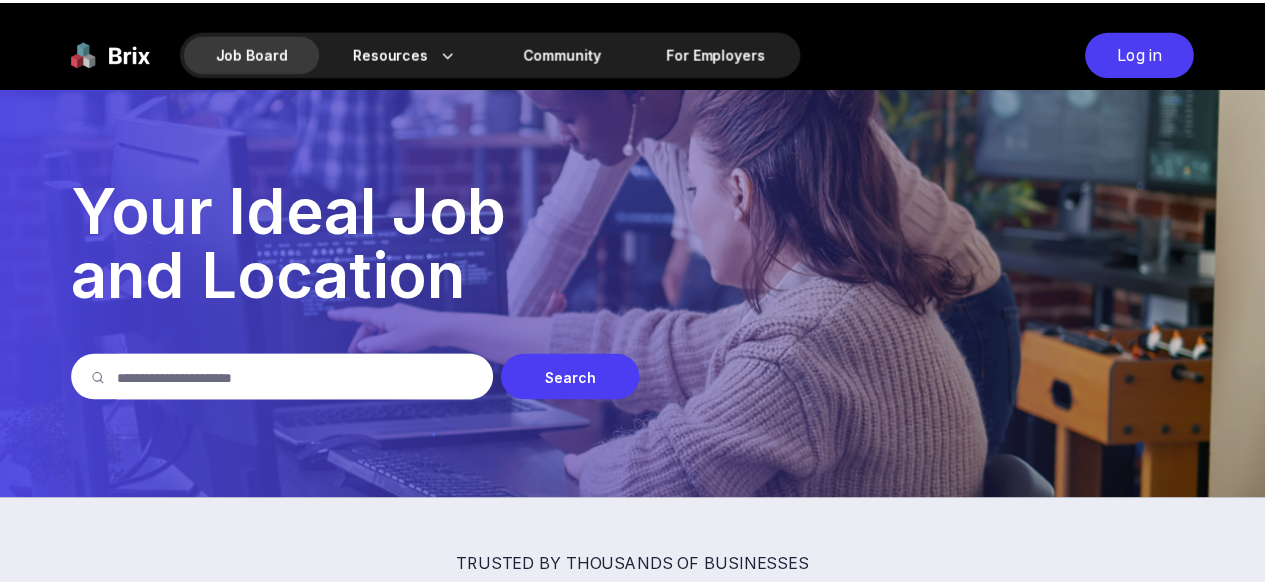 scroll, scrollTop: 1500, scrollLeft: 0, axis: vertical 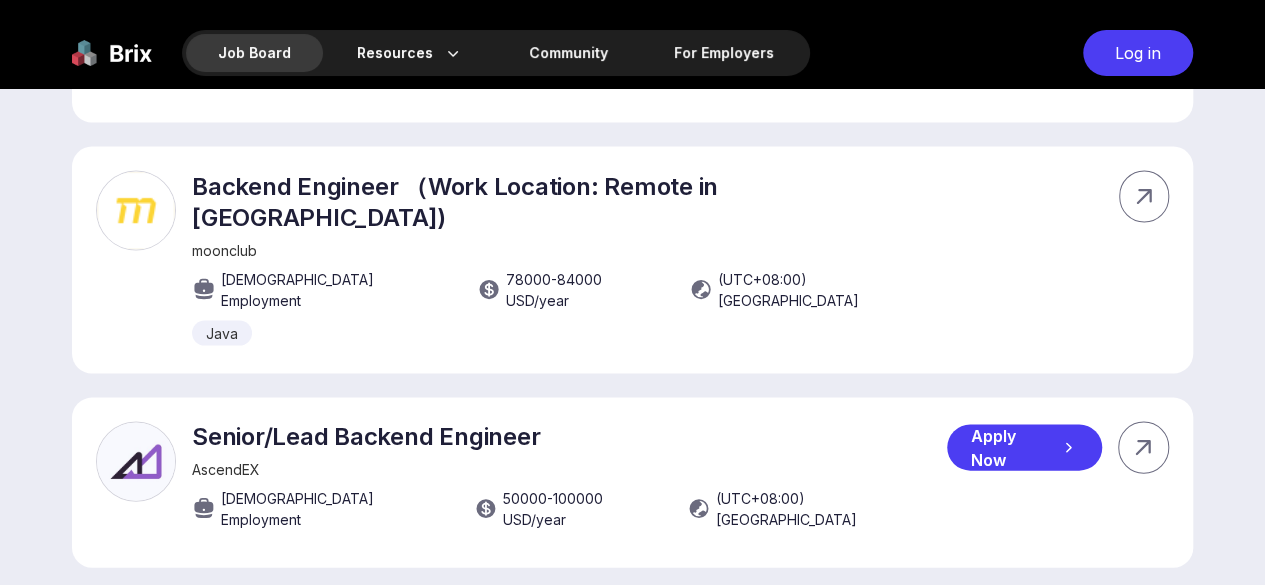 click on "Senior/Lead Backend Engineer" at bounding box center [569, 436] 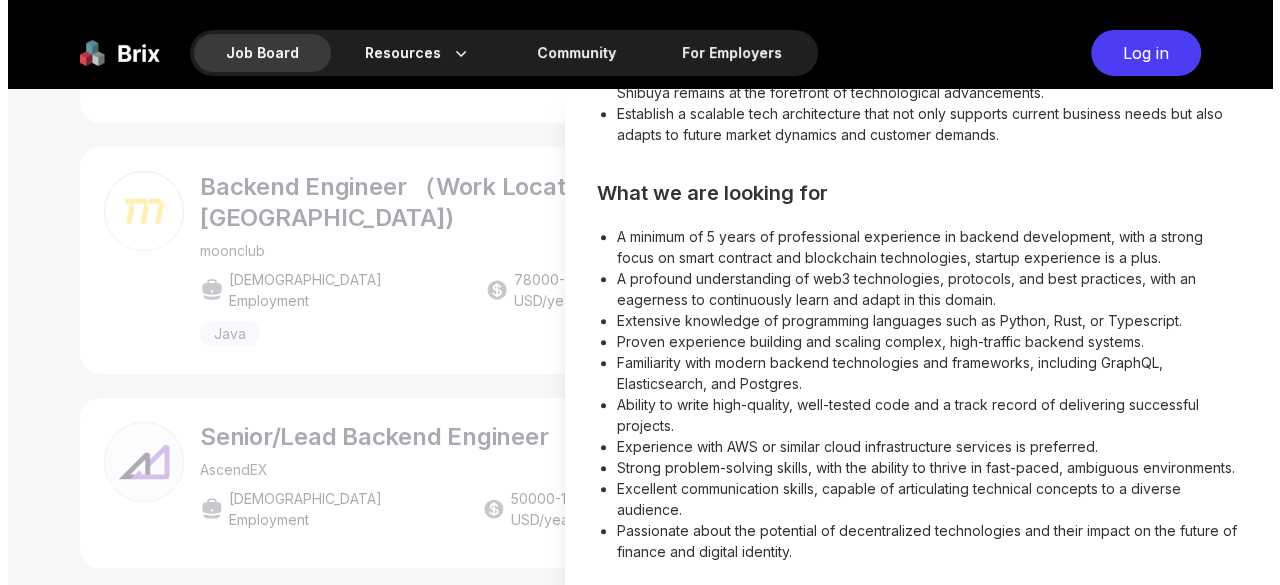 scroll, scrollTop: 0, scrollLeft: 0, axis: both 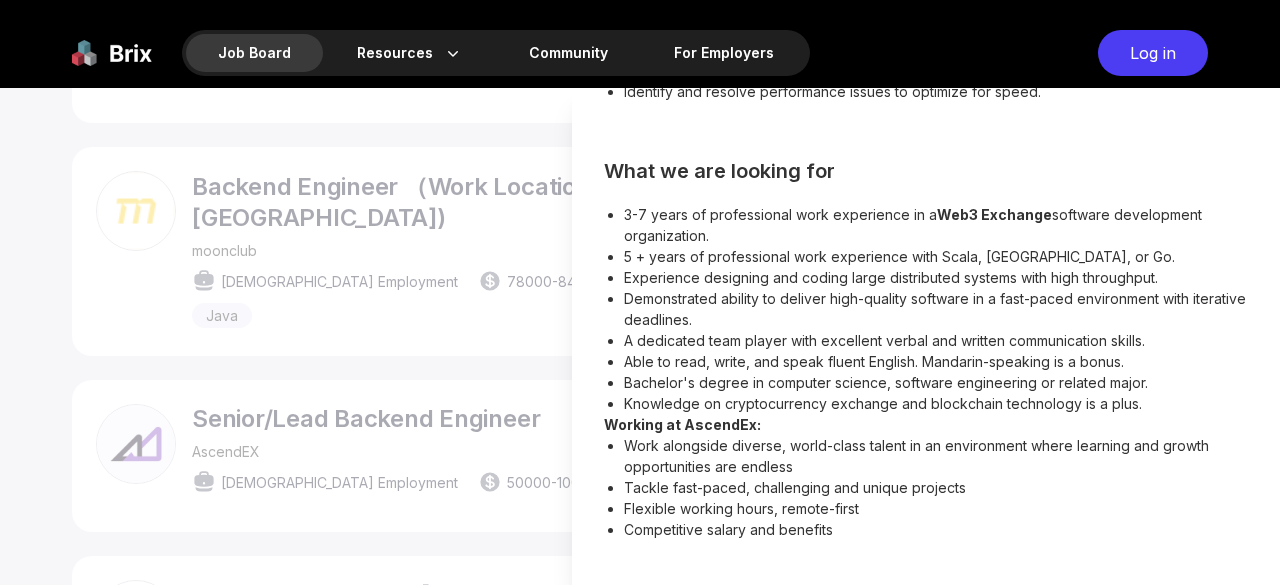 click at bounding box center (640, 336) 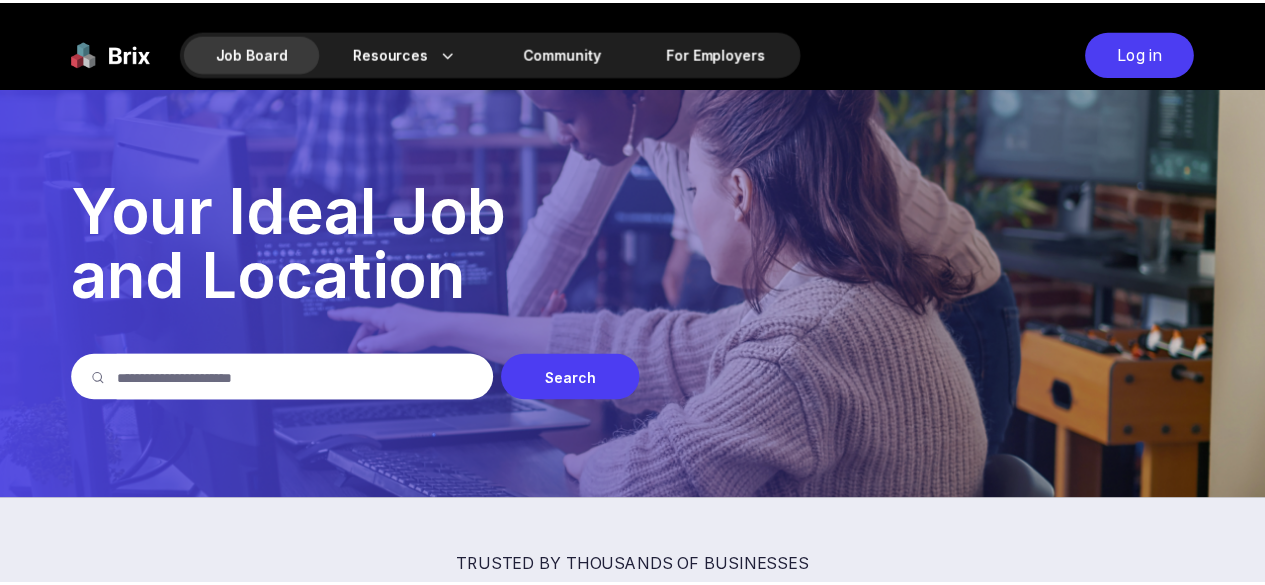 scroll, scrollTop: 1900, scrollLeft: 0, axis: vertical 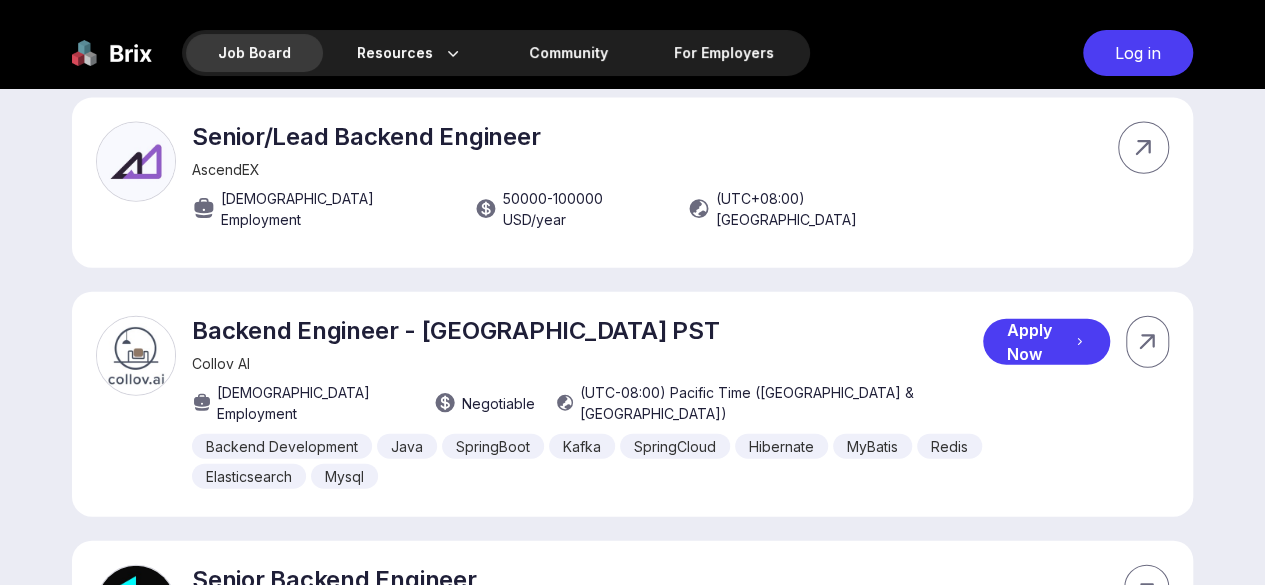 click on "Backend Engineer - North America PST" at bounding box center (587, 330) 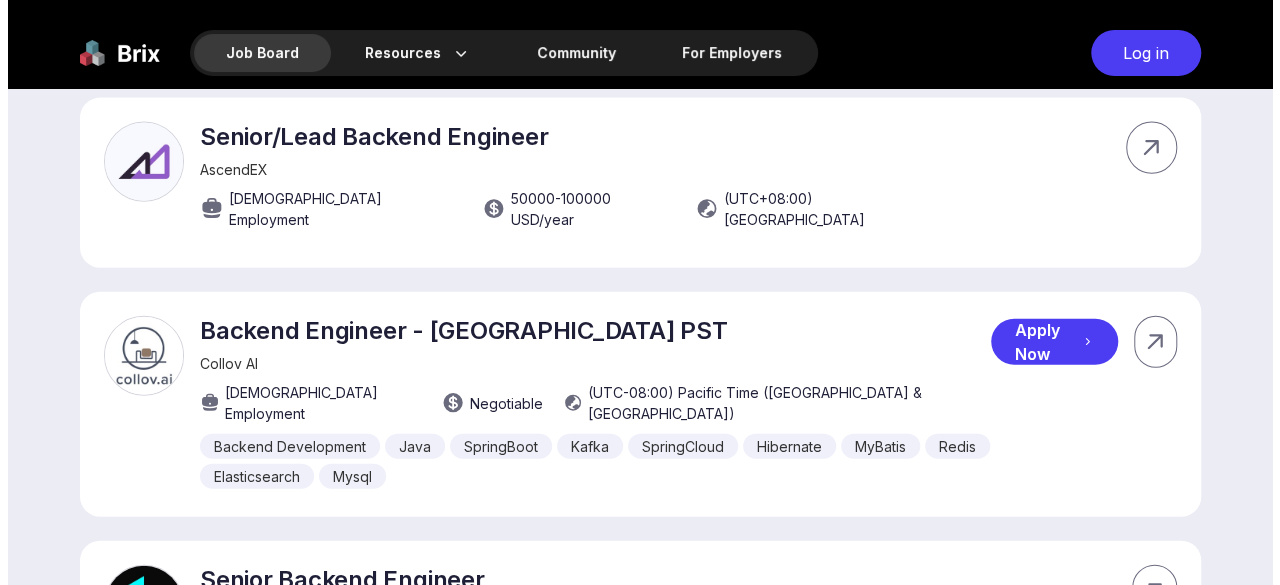 scroll, scrollTop: 0, scrollLeft: 0, axis: both 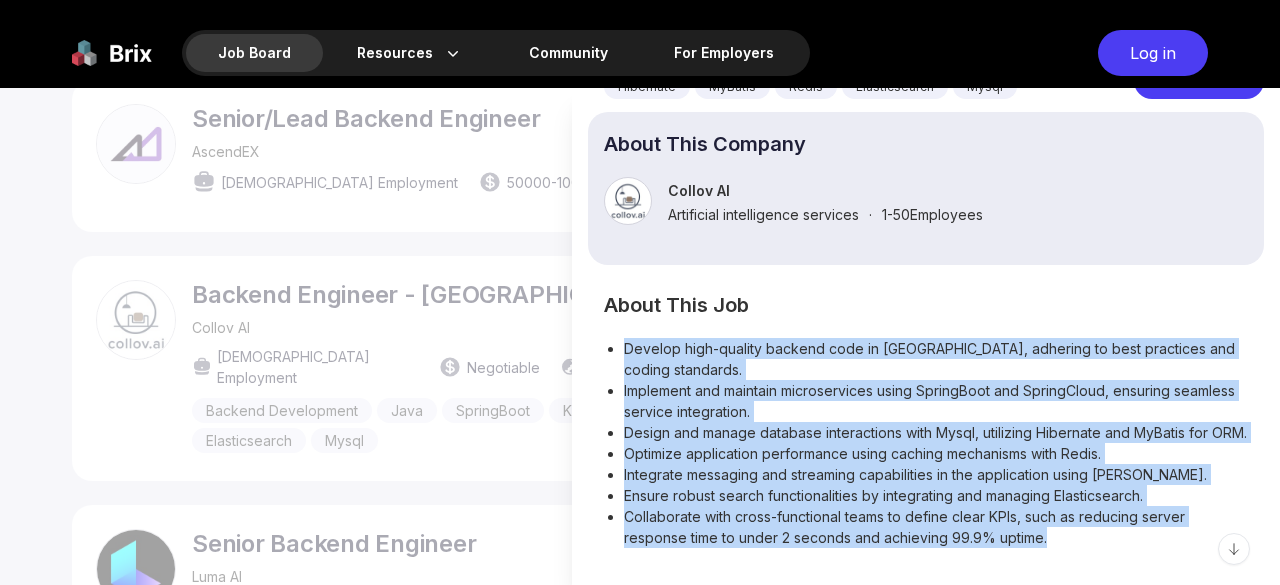 drag, startPoint x: 624, startPoint y: 314, endPoint x: 1066, endPoint y: 531, distance: 492.39517 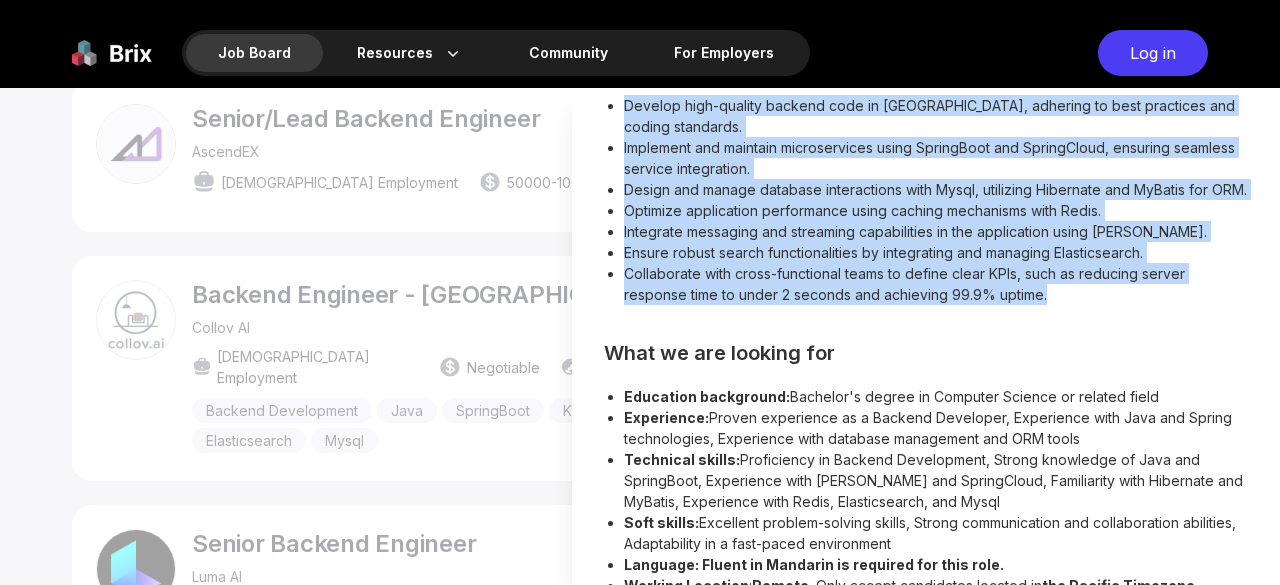 scroll, scrollTop: 466, scrollLeft: 0, axis: vertical 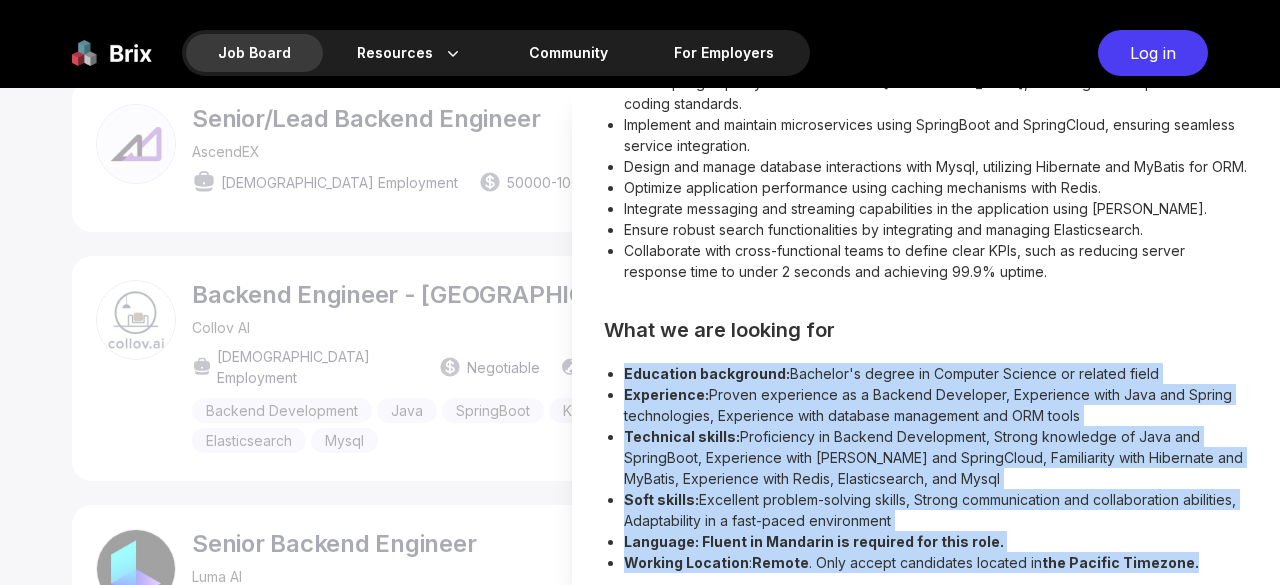 drag, startPoint x: 622, startPoint y: 361, endPoint x: 1198, endPoint y: 564, distance: 610.725 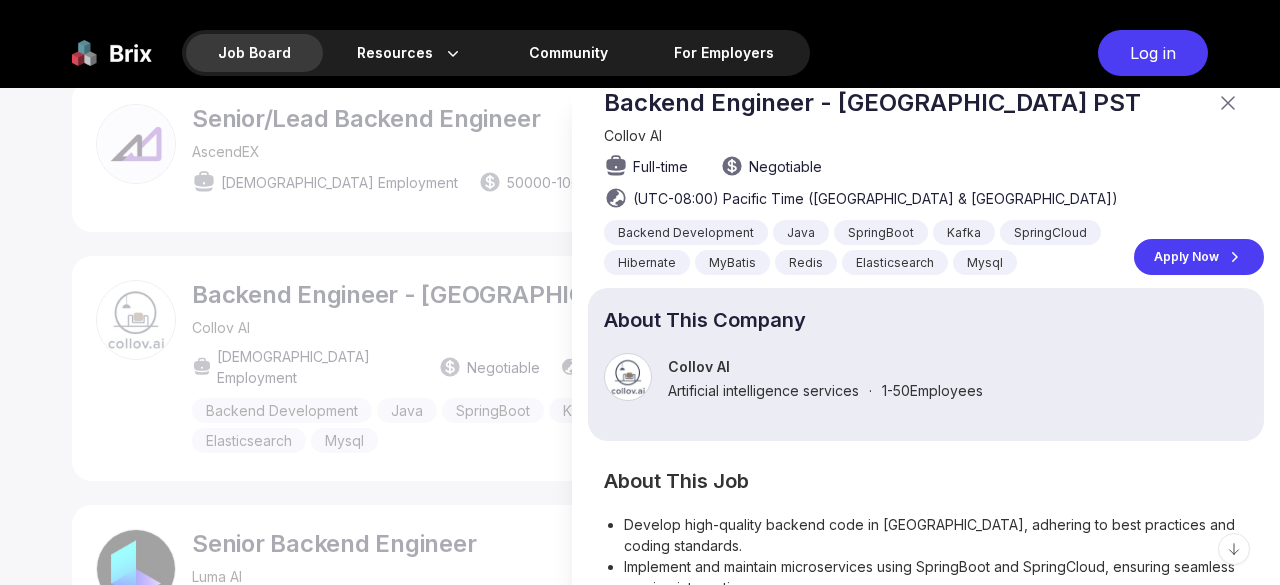 scroll, scrollTop: 0, scrollLeft: 0, axis: both 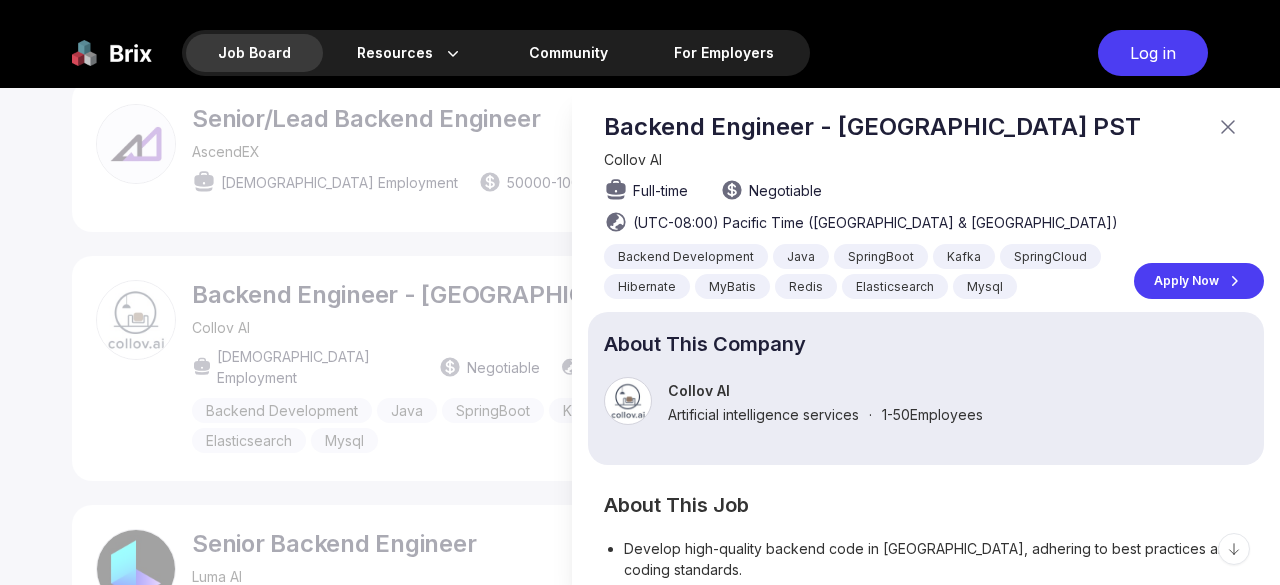 click at bounding box center [640, 336] 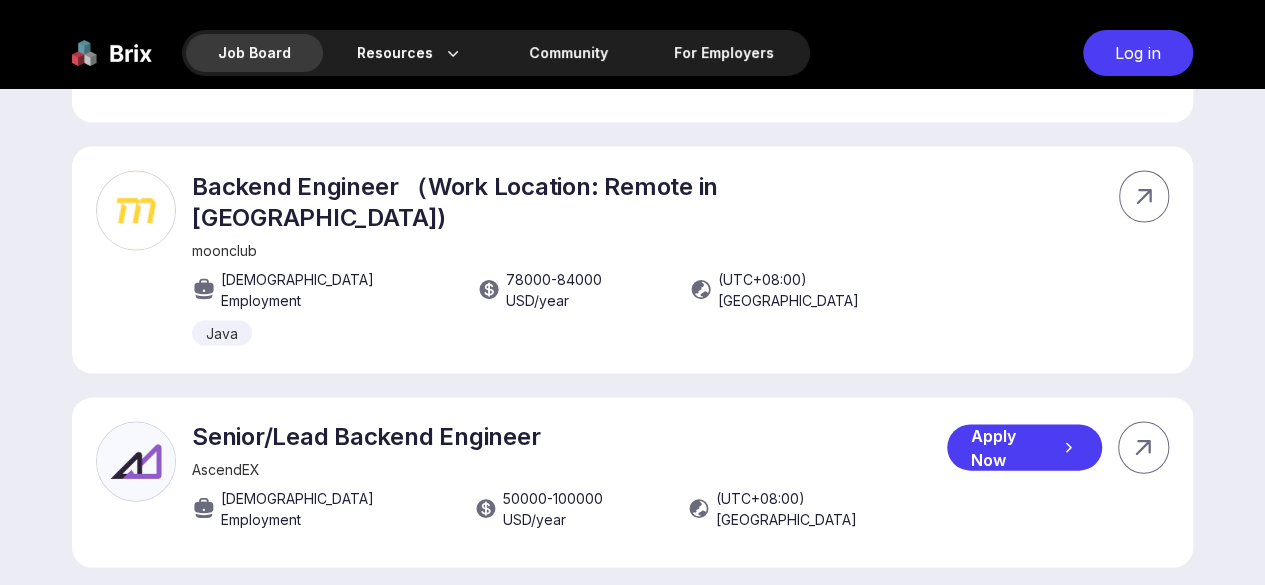 scroll, scrollTop: 2000, scrollLeft: 0, axis: vertical 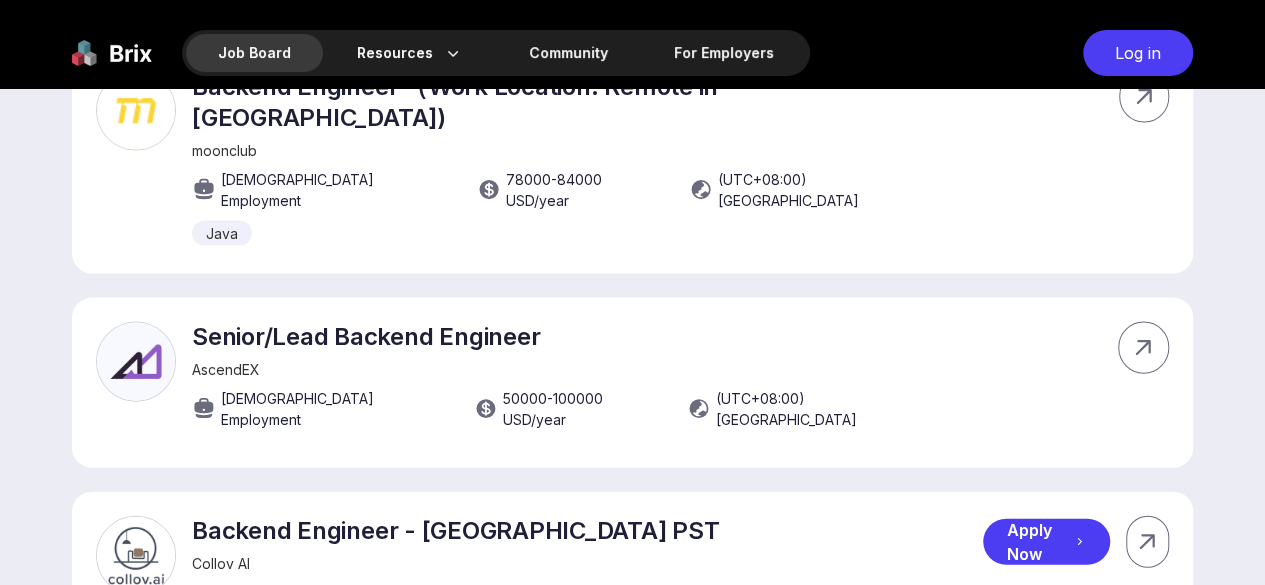 click on "Backend Engineer - North America PST" at bounding box center (587, 530) 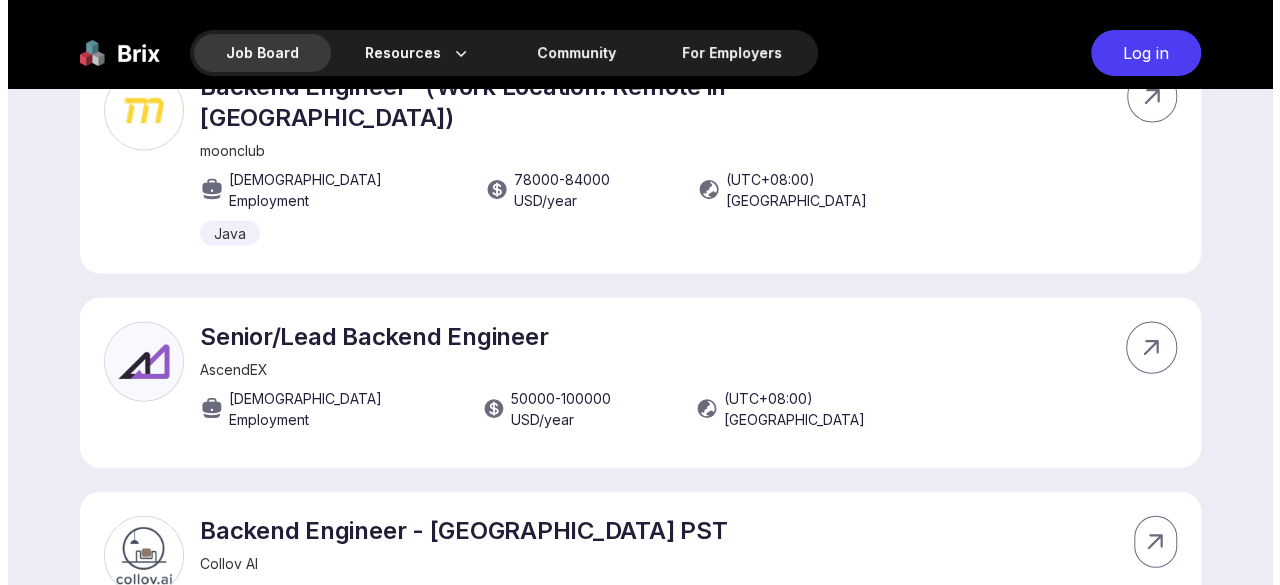 scroll, scrollTop: 0, scrollLeft: 0, axis: both 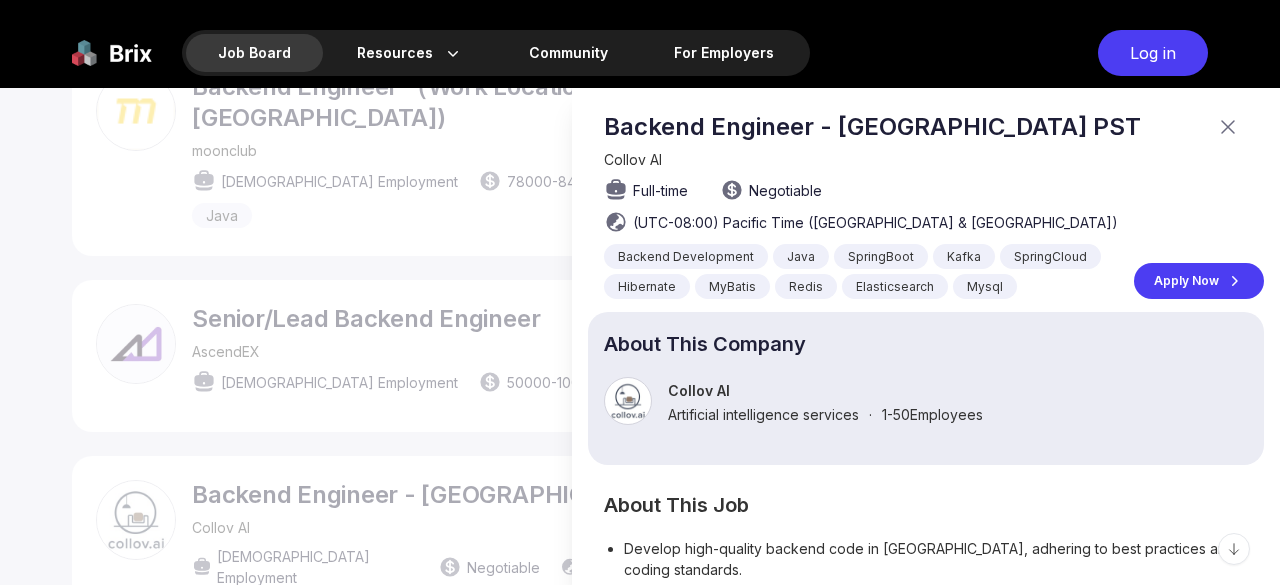 click on "Apply Now" at bounding box center [1199, 281] 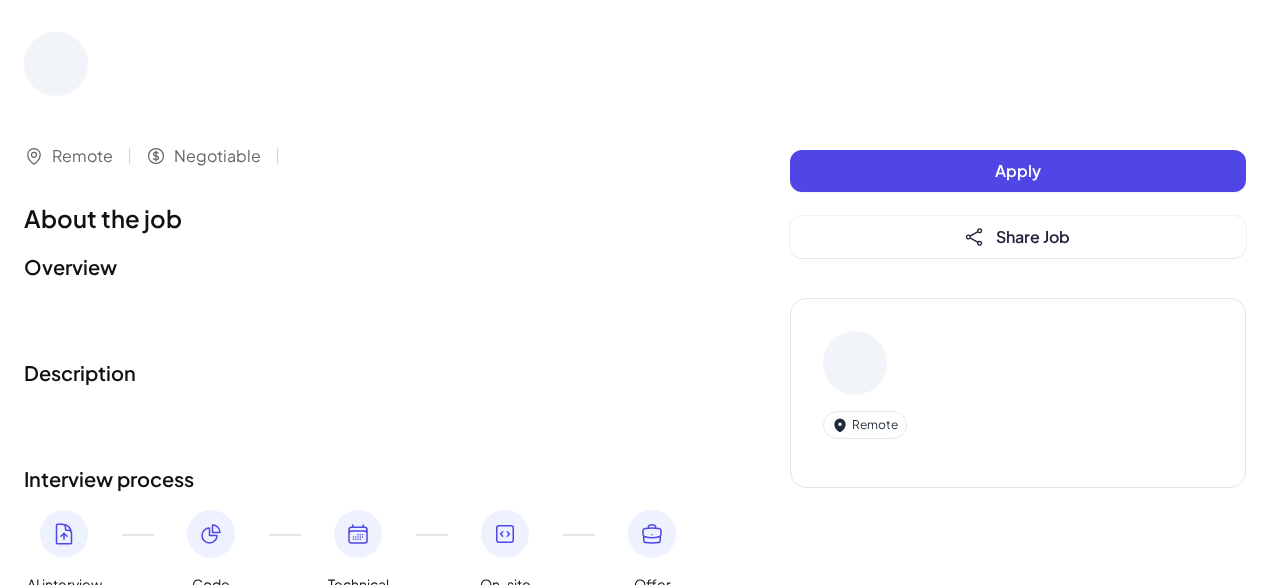 scroll, scrollTop: 0, scrollLeft: 0, axis: both 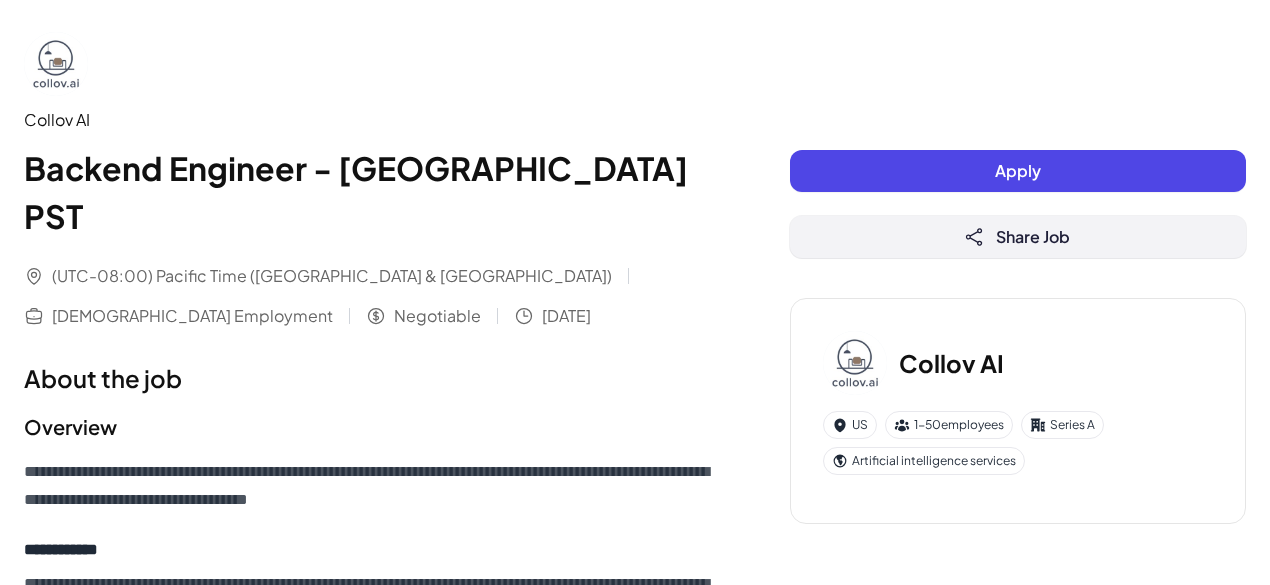 click on "Share Job" at bounding box center [1018, 237] 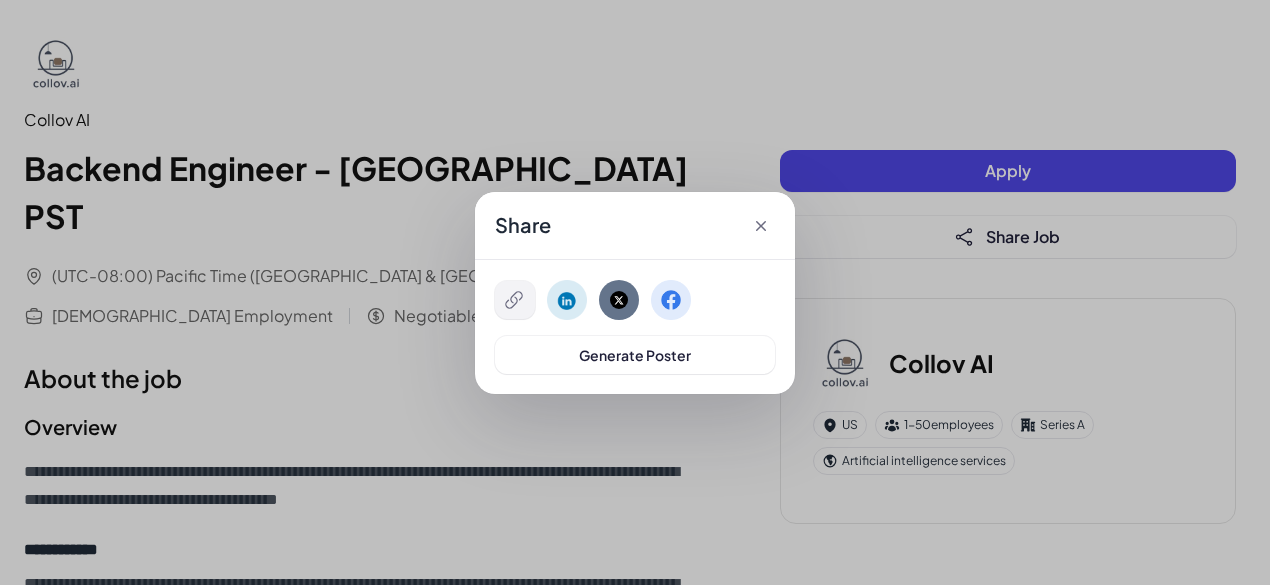 click 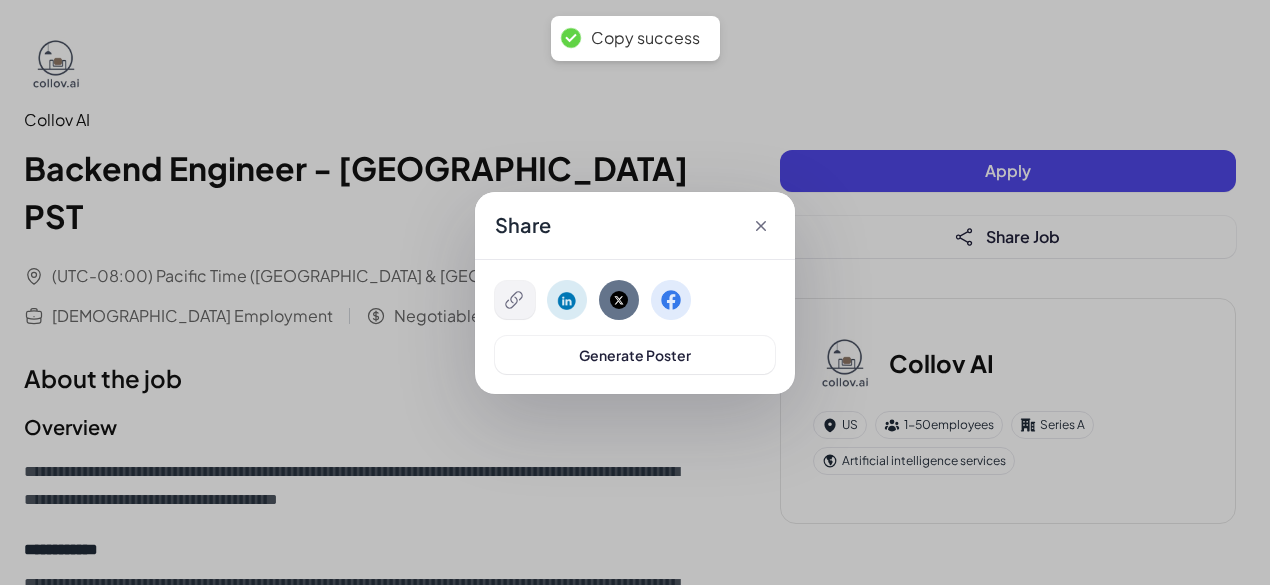 type 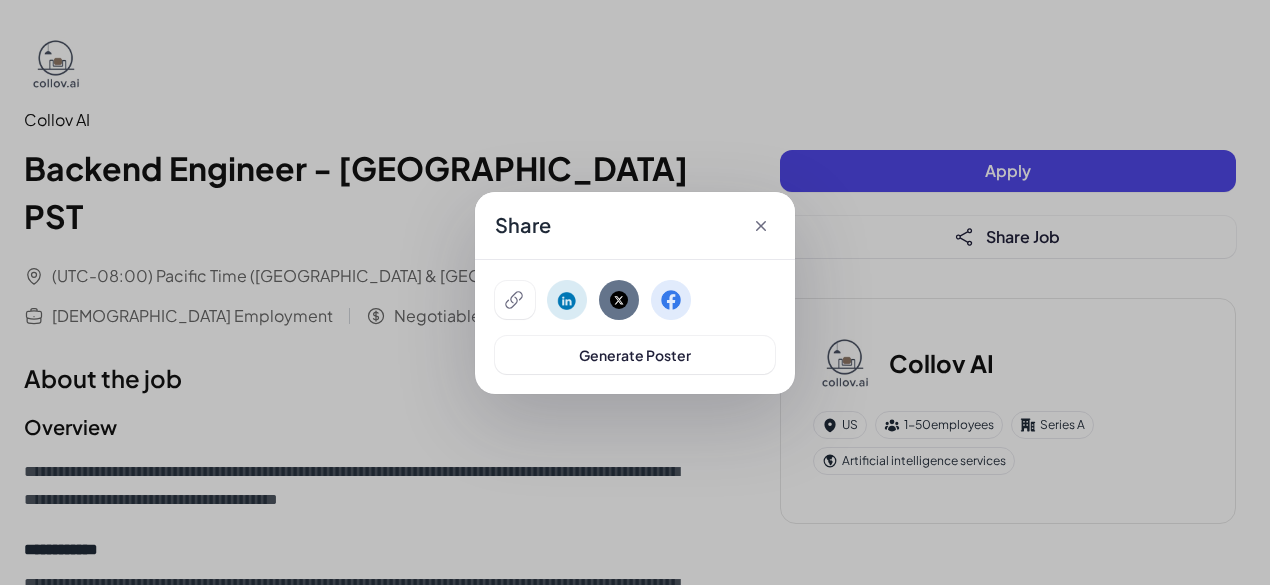 click on "Share Generate Poster" at bounding box center [635, 292] 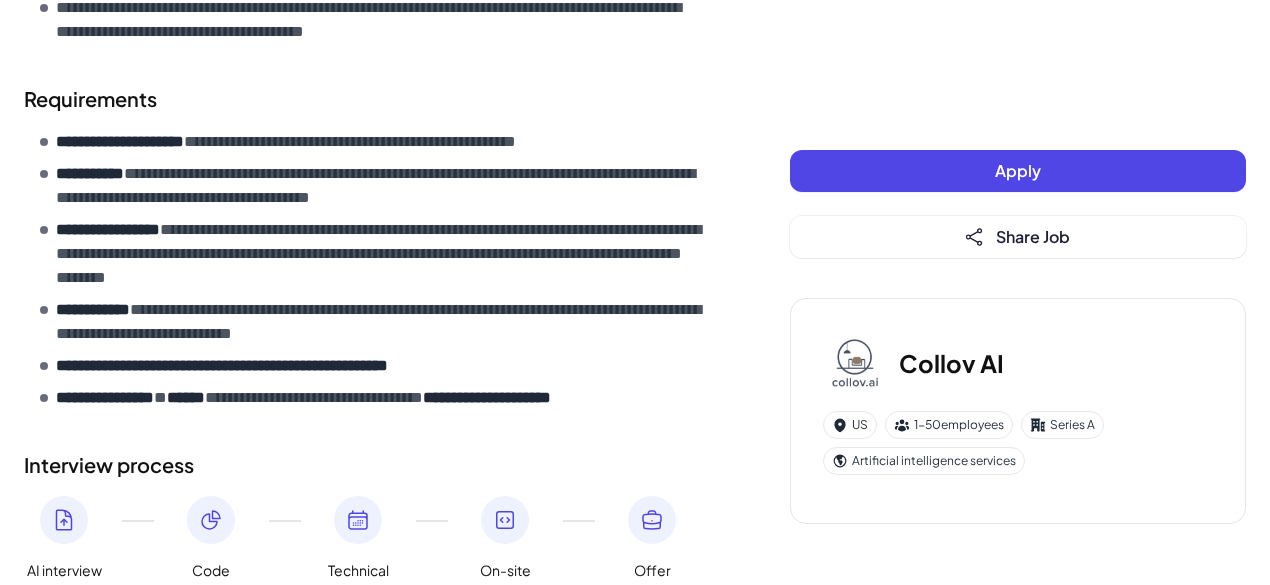 scroll, scrollTop: 1117, scrollLeft: 0, axis: vertical 